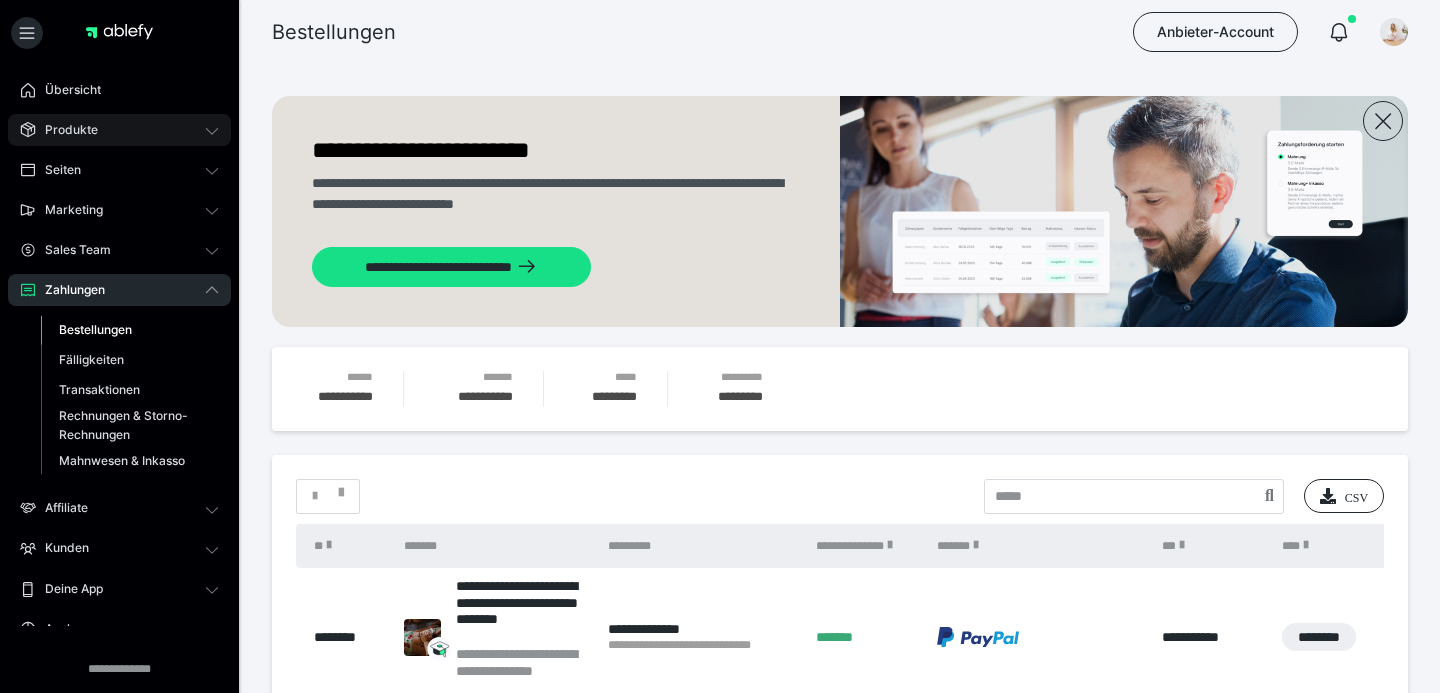 scroll, scrollTop: 0, scrollLeft: 0, axis: both 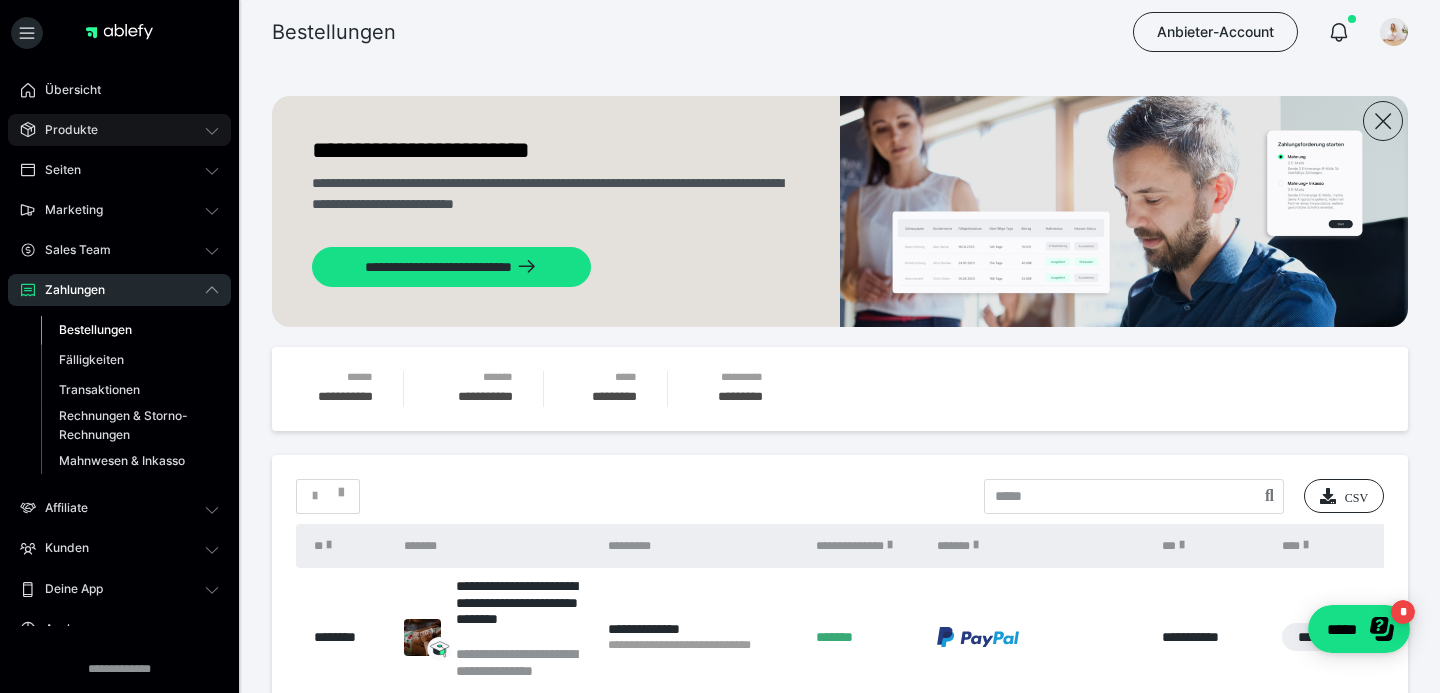 click on "Produkte" at bounding box center (64, 130) 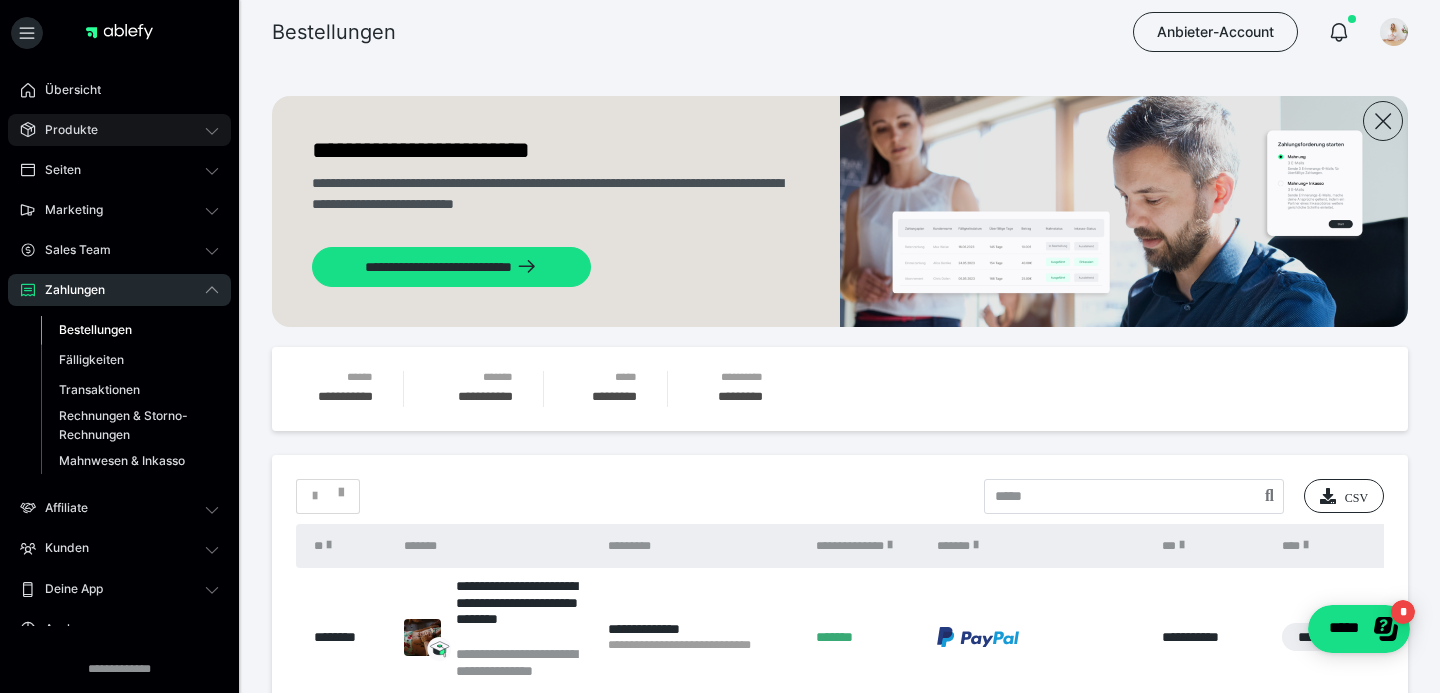 scroll, scrollTop: 0, scrollLeft: 0, axis: both 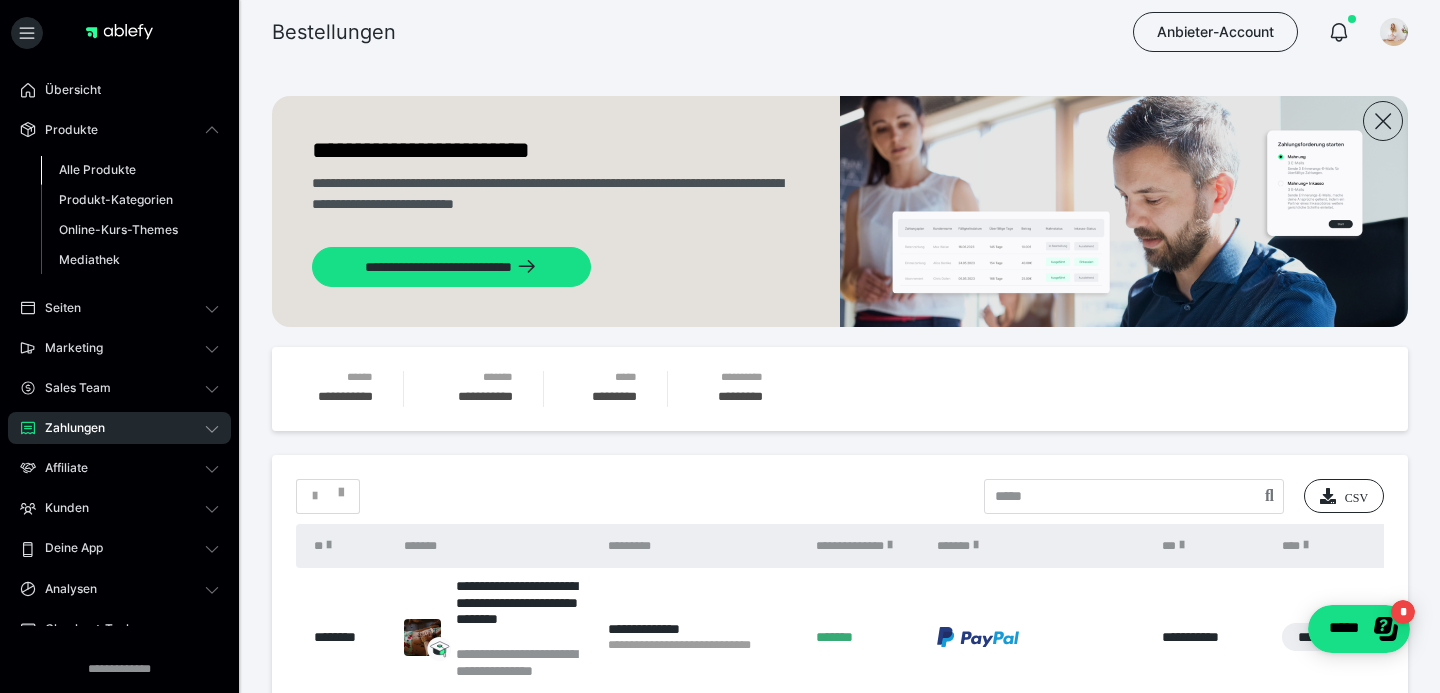 click on "Alle Produkte" at bounding box center [97, 169] 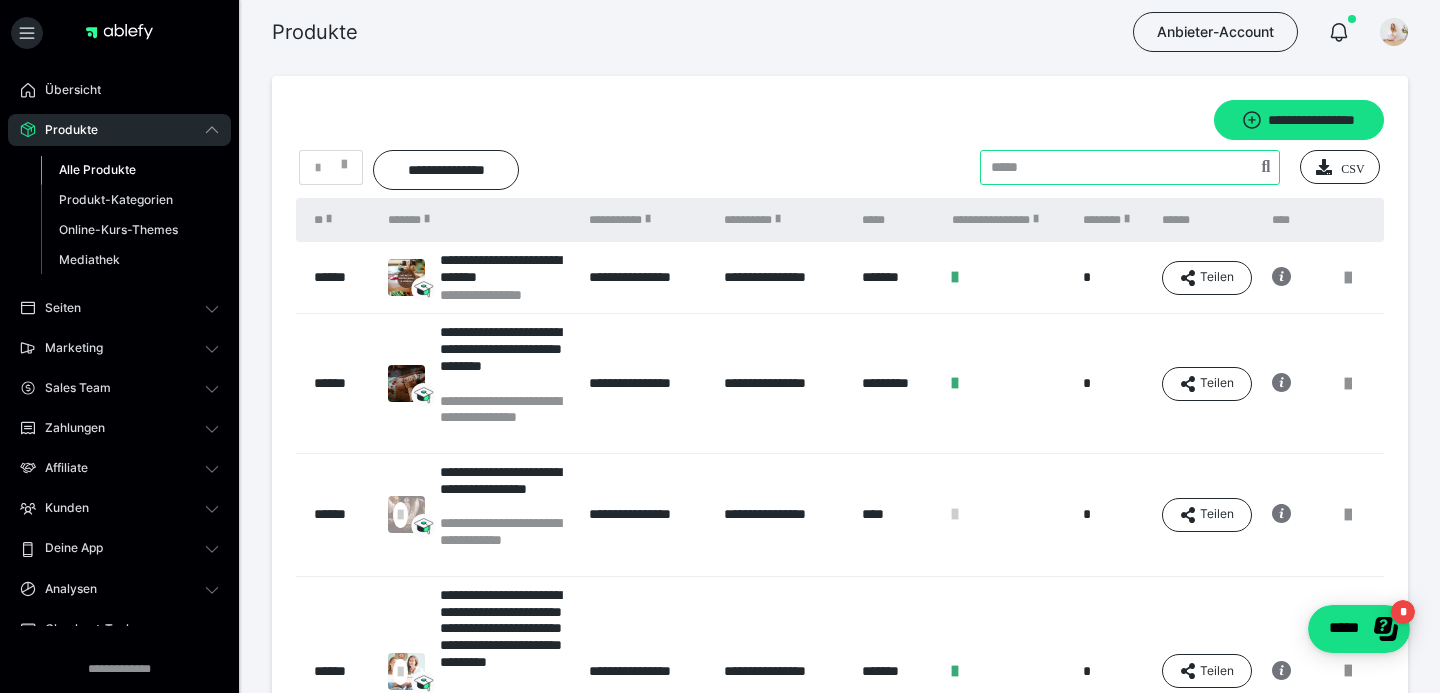 click at bounding box center [1130, 167] 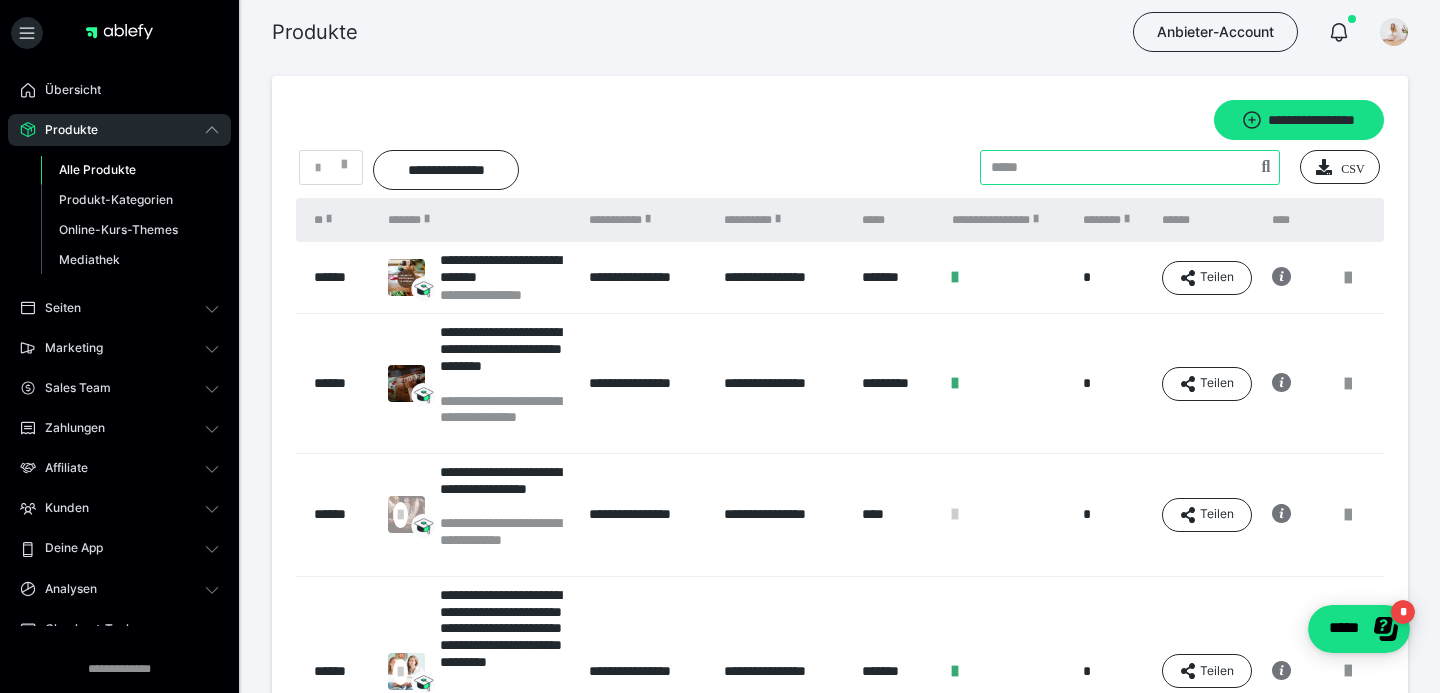 type on "******" 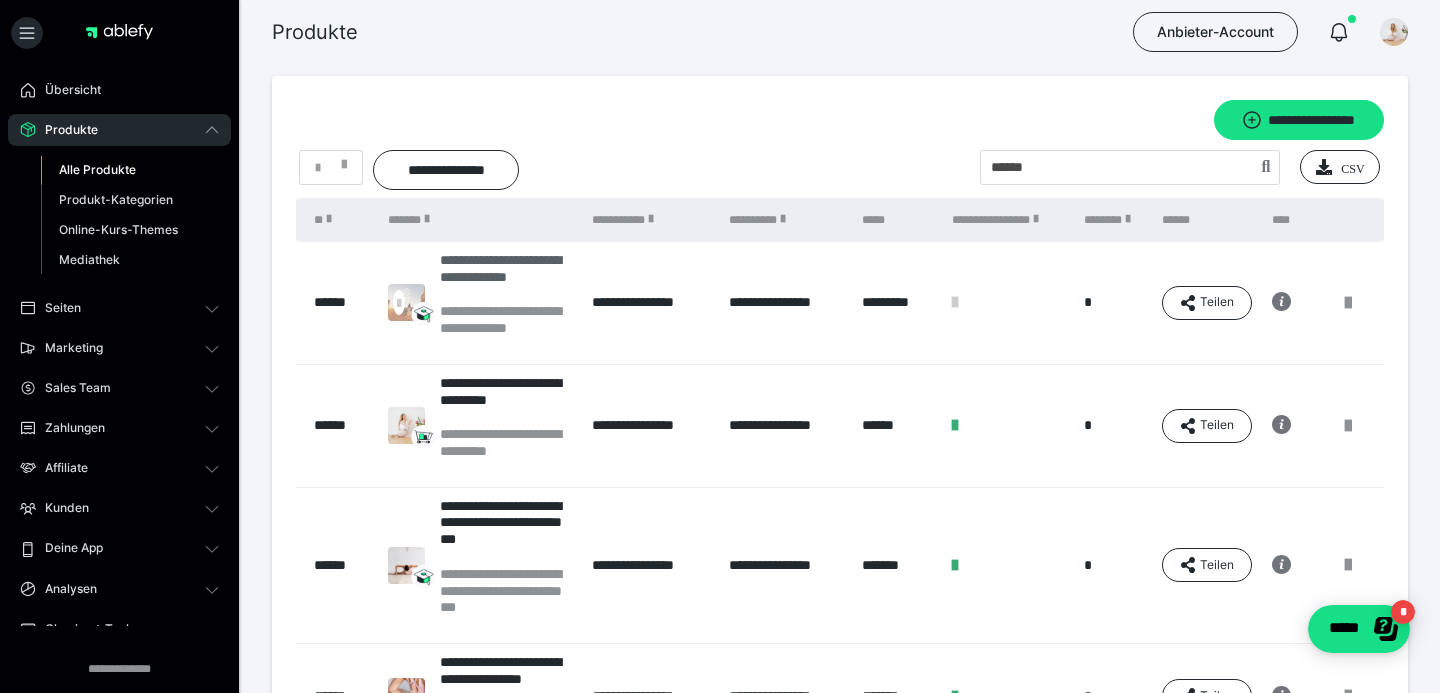click on "**********" at bounding box center (506, 277) 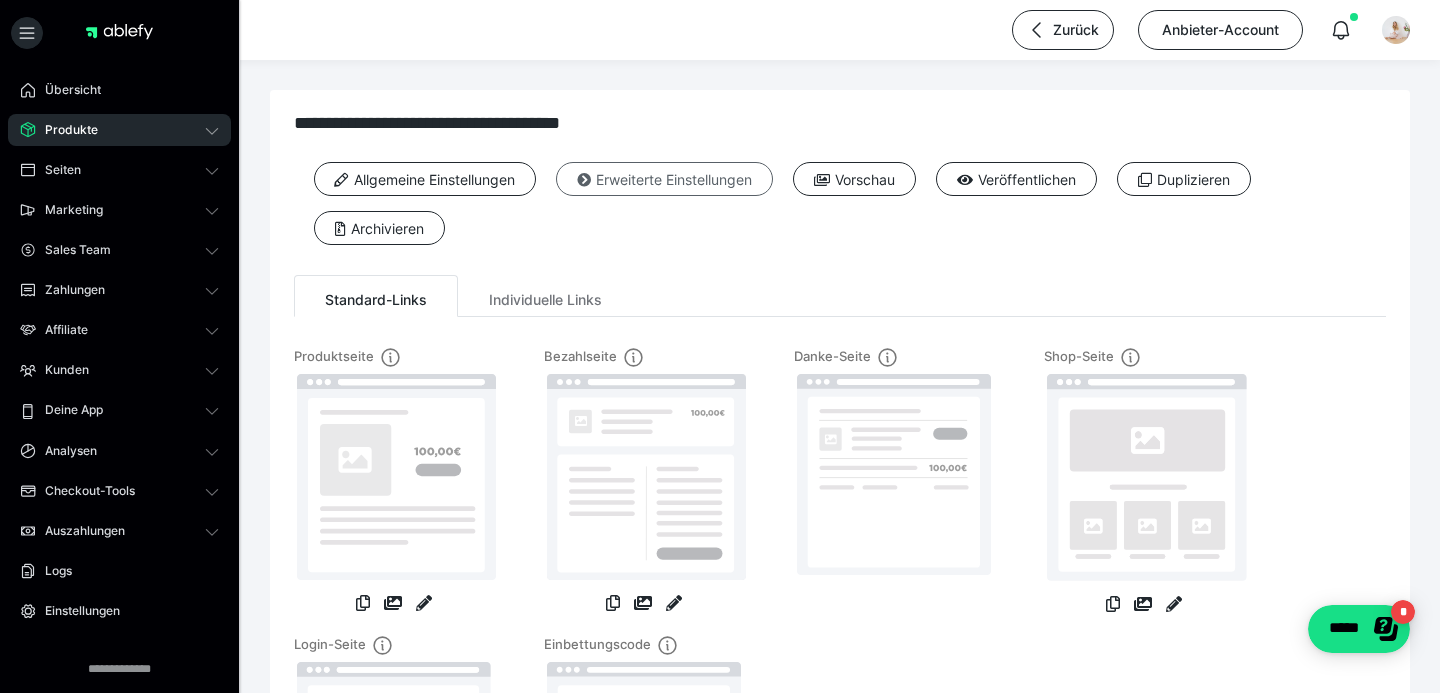 click on "Erweiterte Einstellungen" at bounding box center (664, 179) 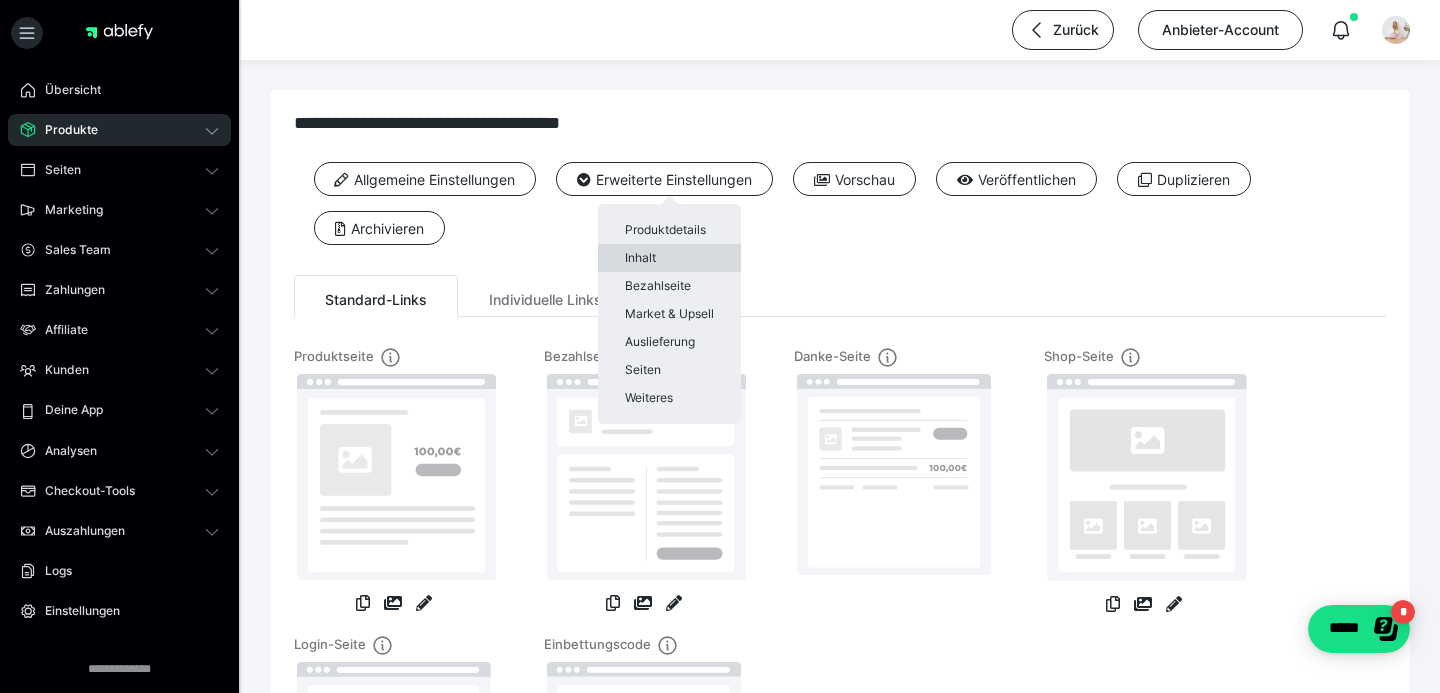 click on "Inhalt" at bounding box center [669, 258] 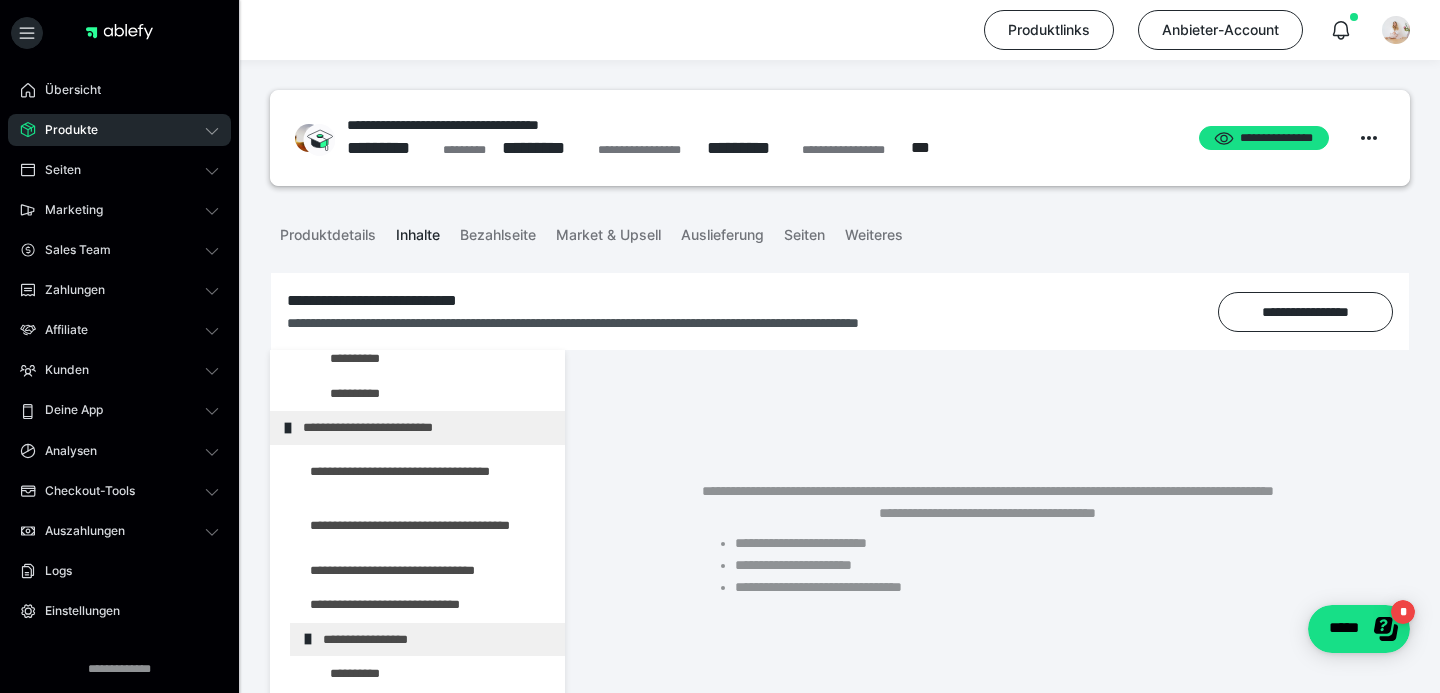 scroll, scrollTop: 1729, scrollLeft: 0, axis: vertical 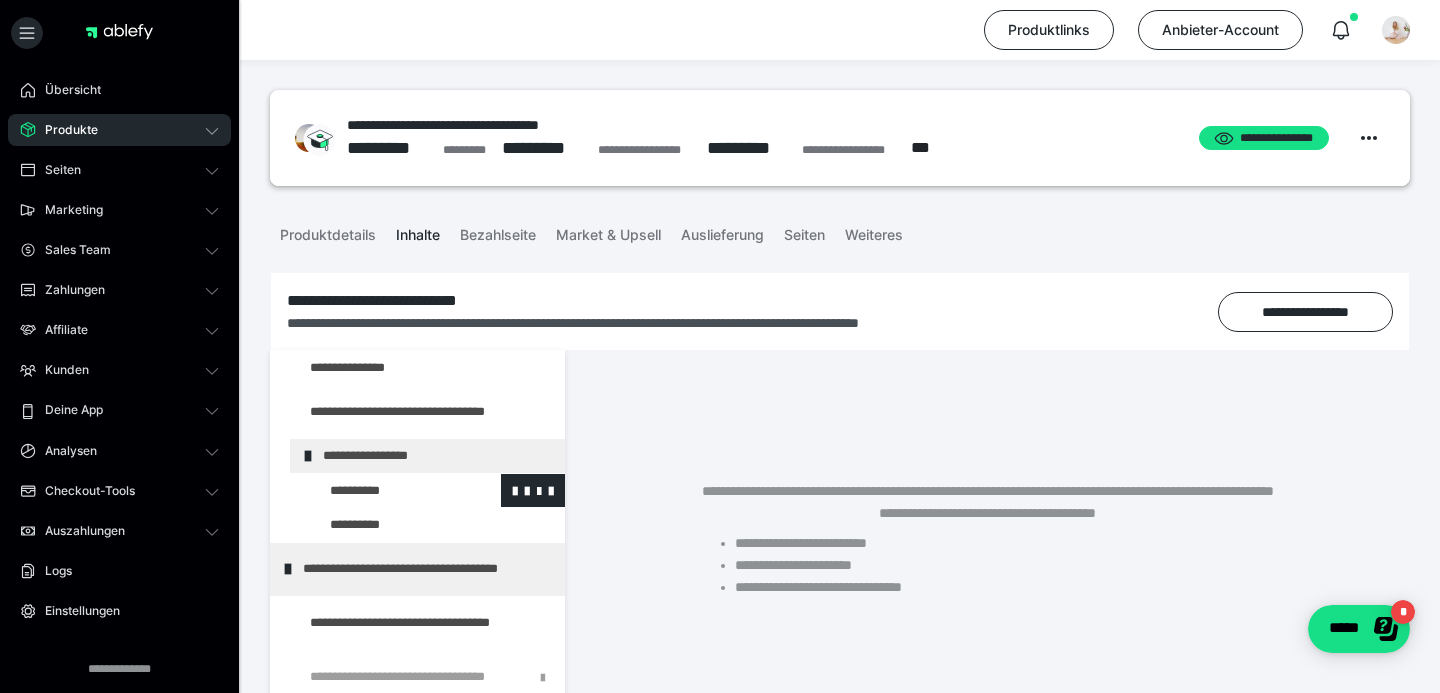 click at bounding box center (385, 491) 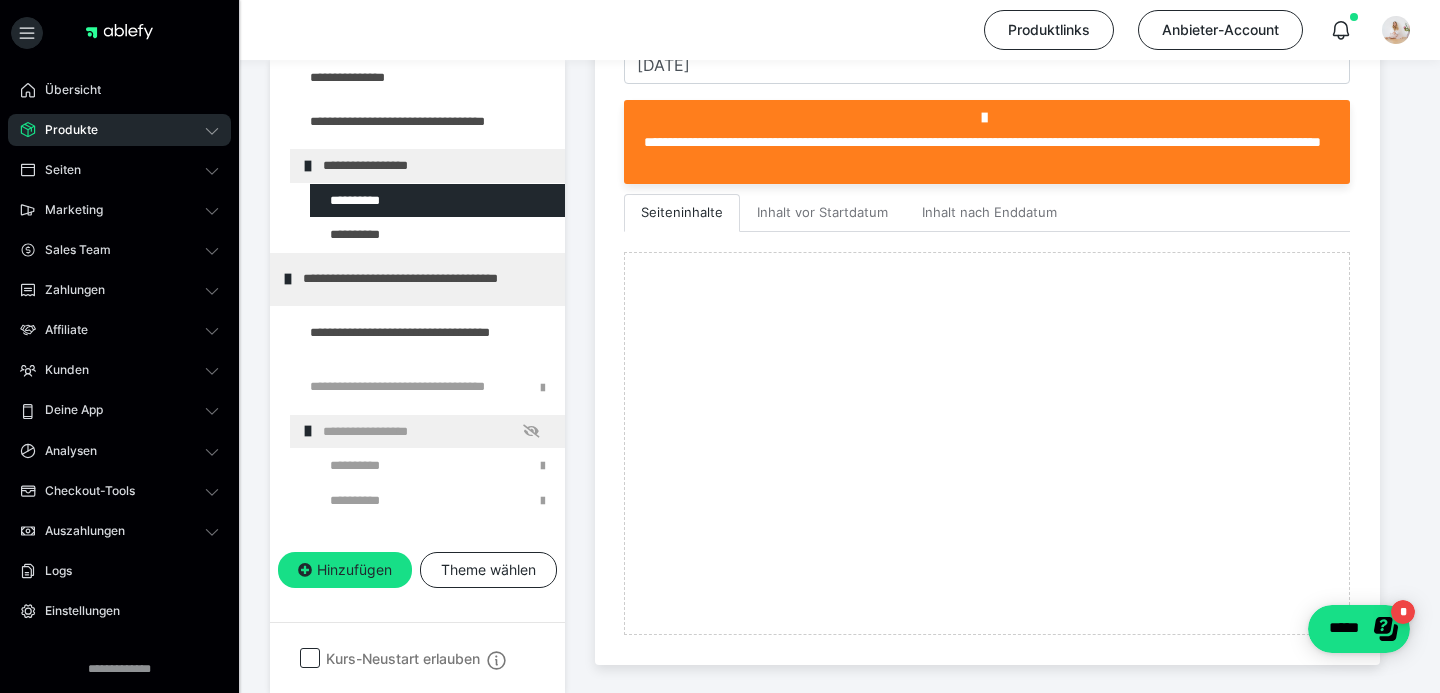 scroll, scrollTop: 467, scrollLeft: 0, axis: vertical 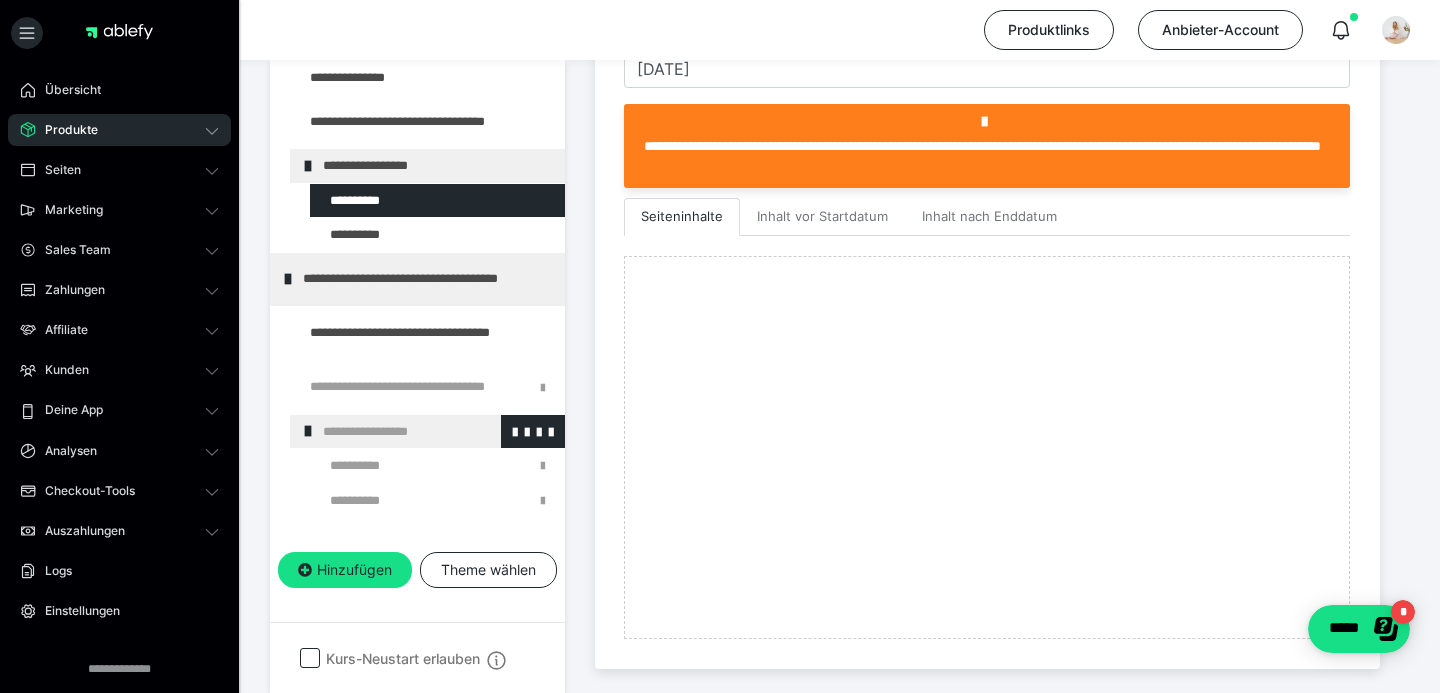 click at bounding box center (308, 431) 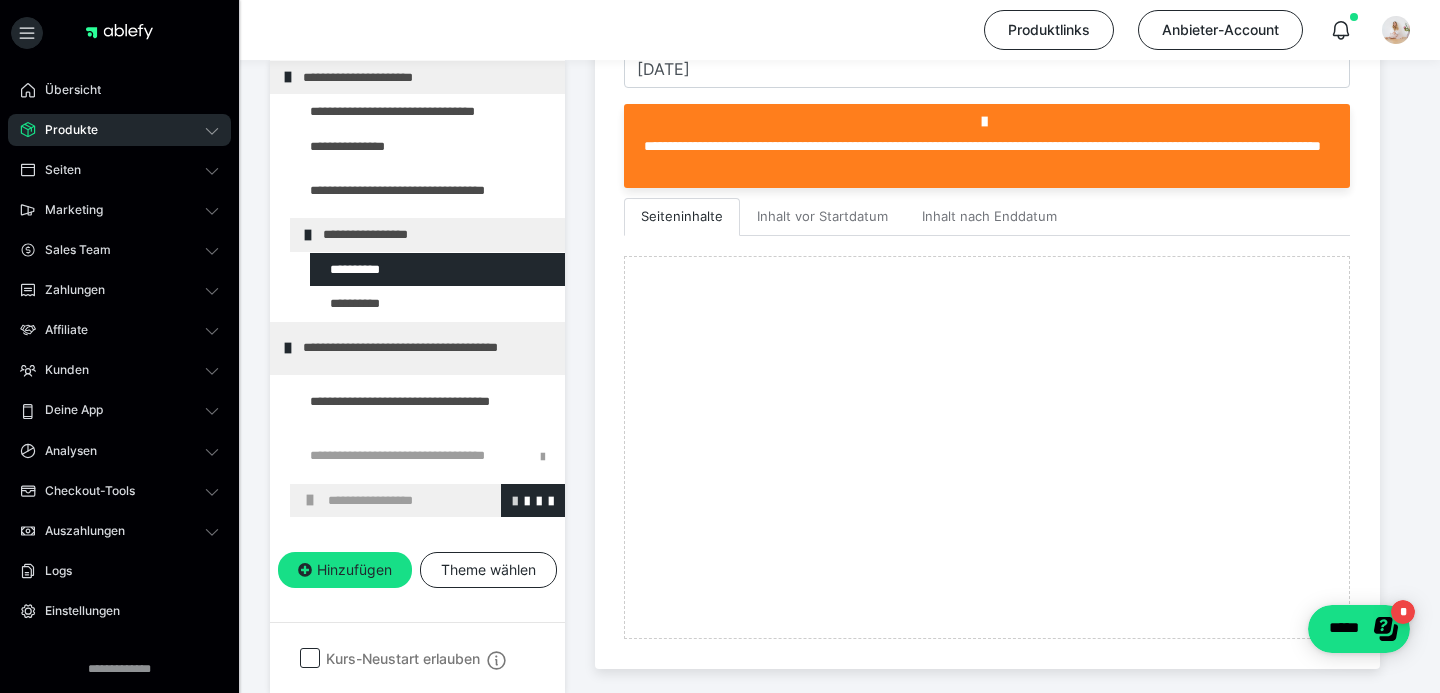 click at bounding box center [515, 500] 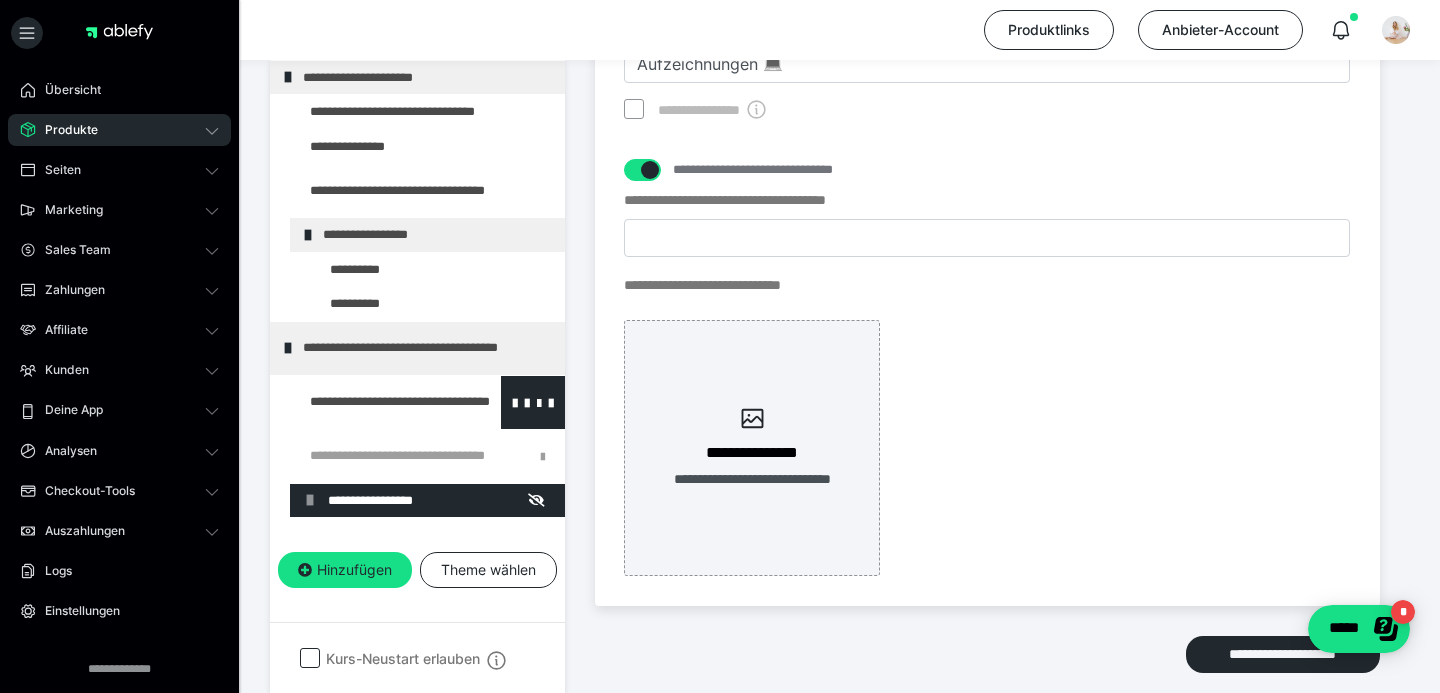 scroll, scrollTop: 547, scrollLeft: 0, axis: vertical 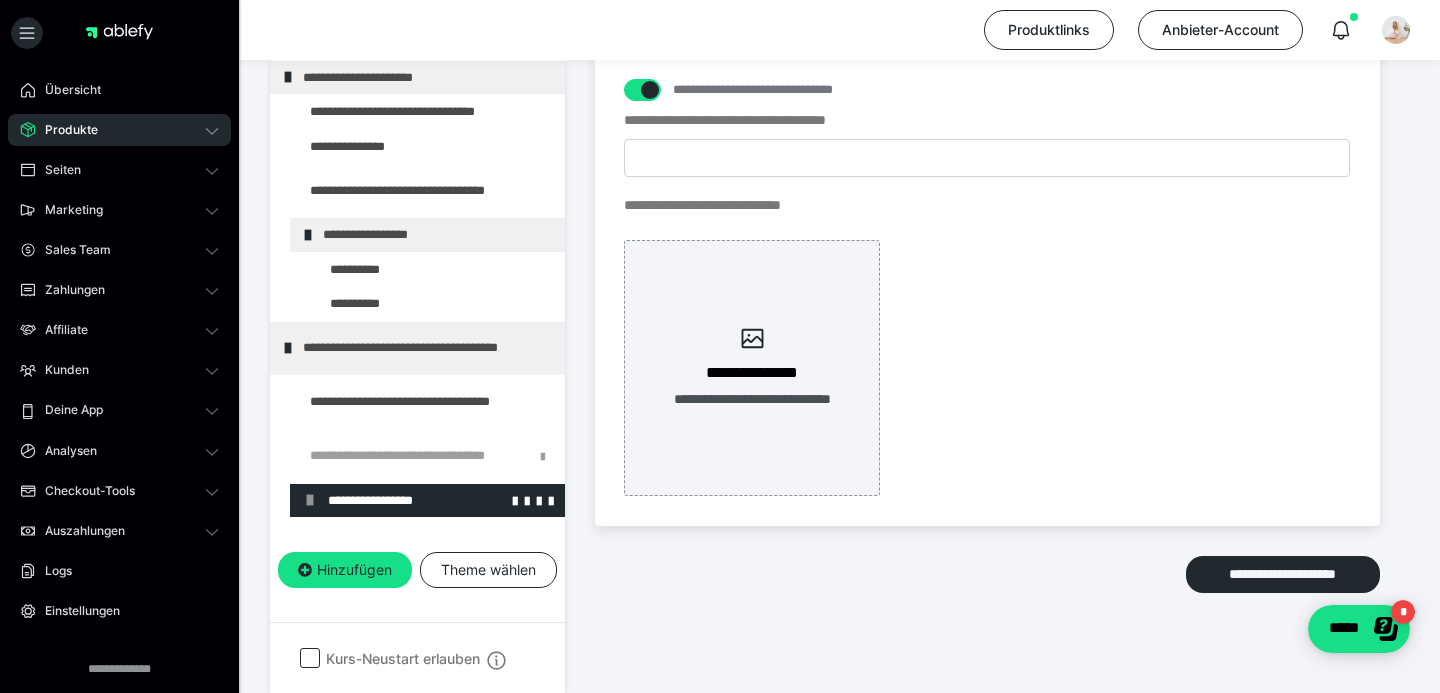 click on "**********" at bounding box center [427, 501] 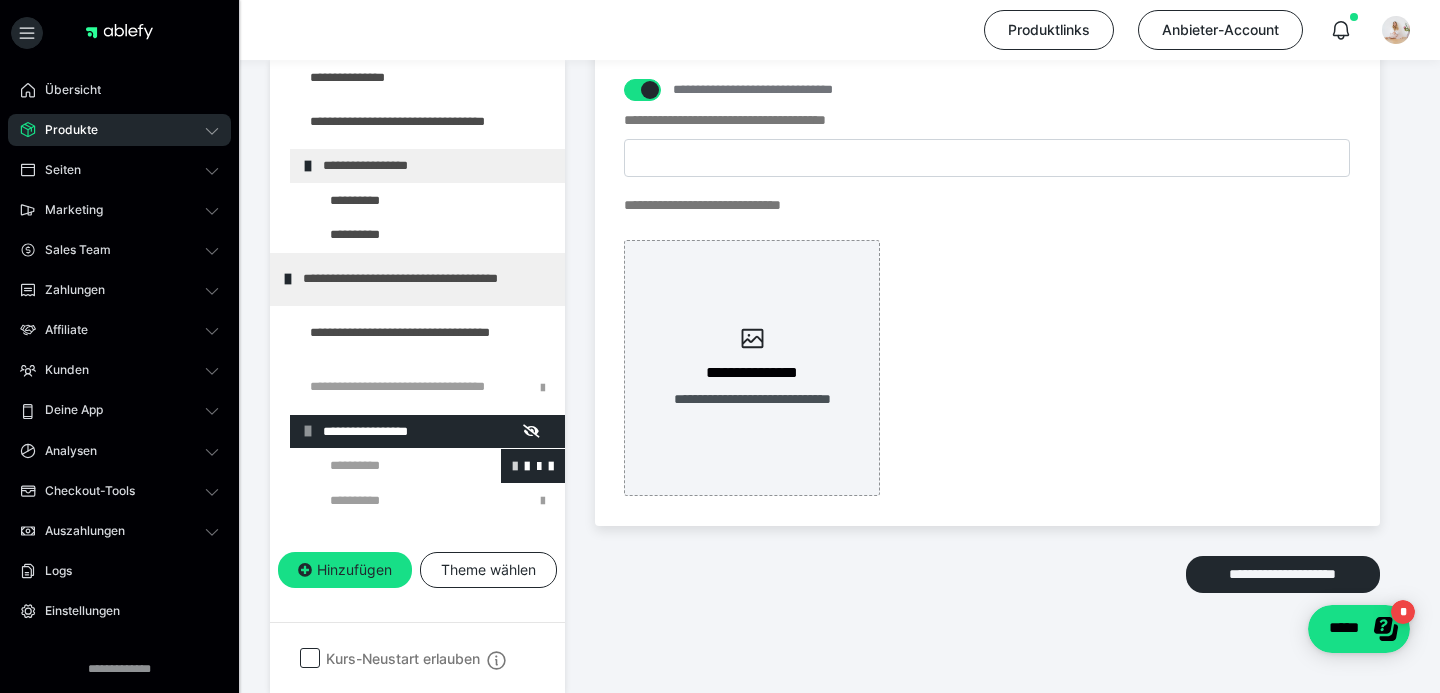 click at bounding box center (515, 465) 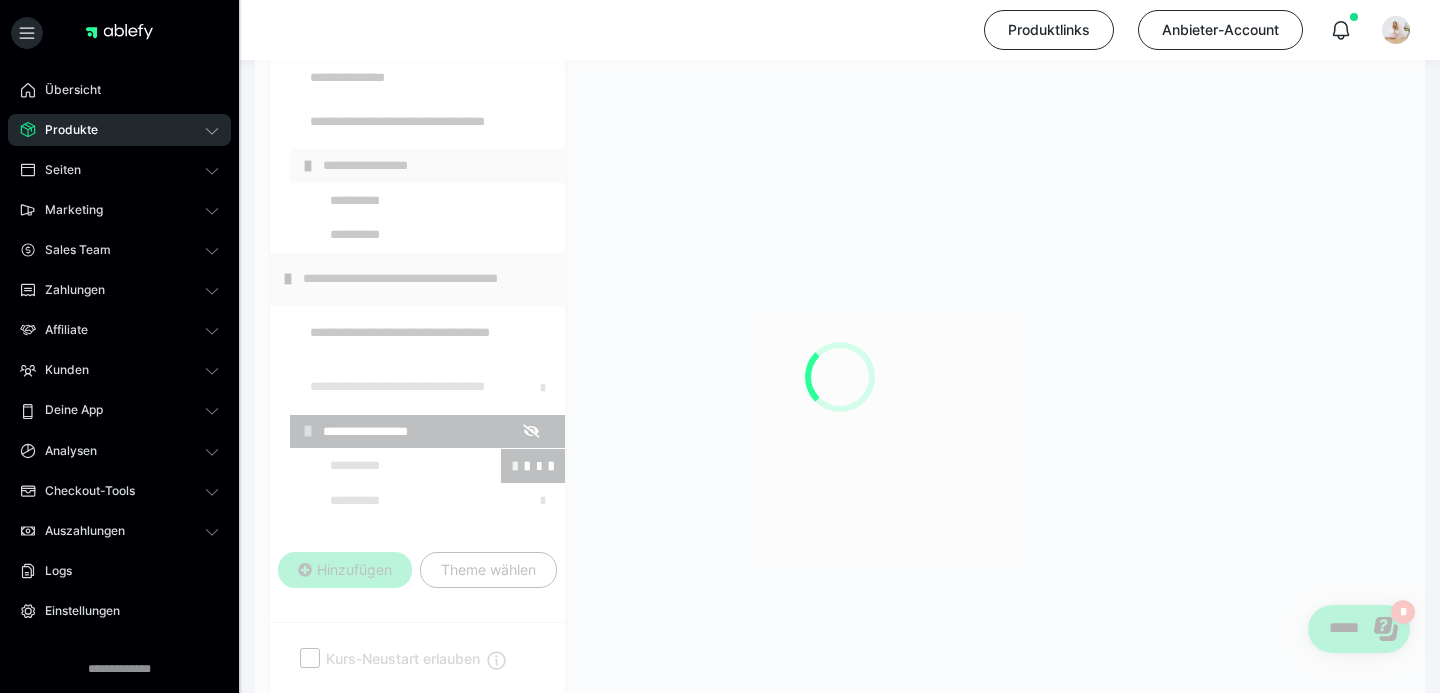 scroll, scrollTop: 290, scrollLeft: 0, axis: vertical 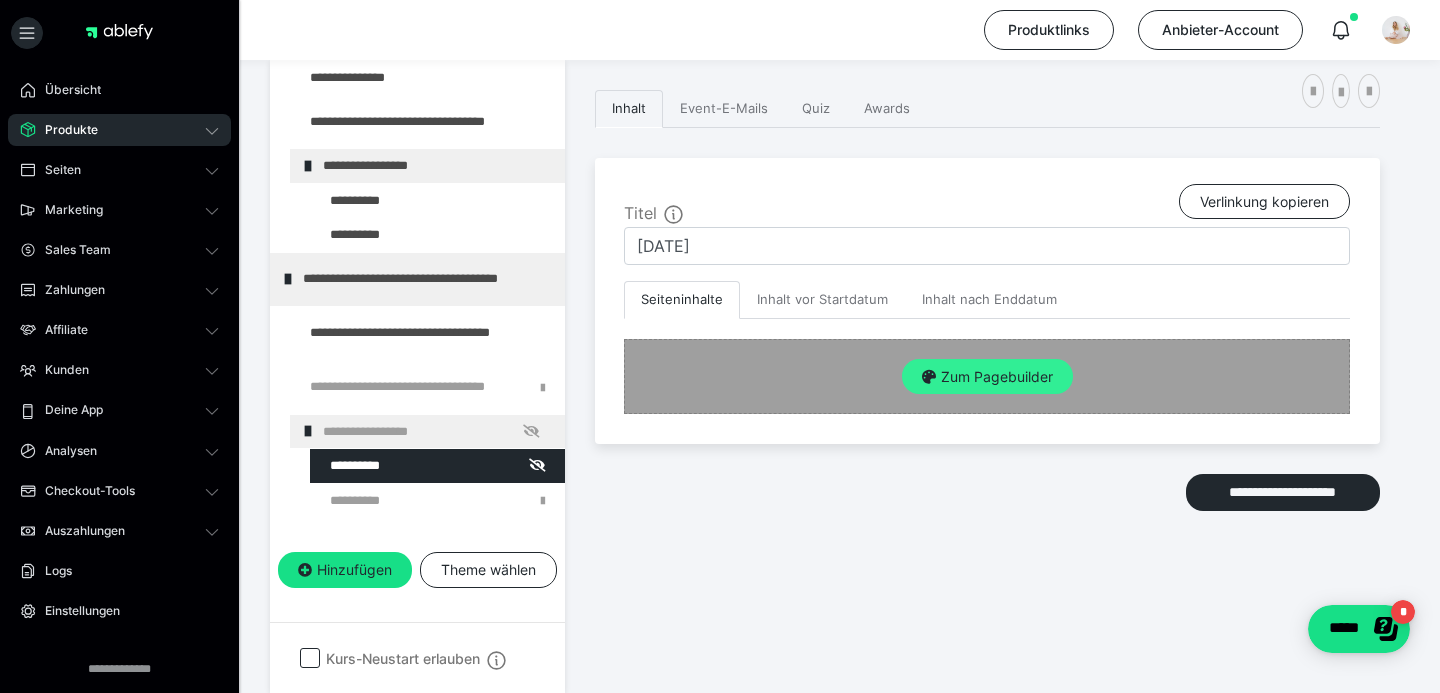 click on "Zum Pagebuilder" at bounding box center [987, 377] 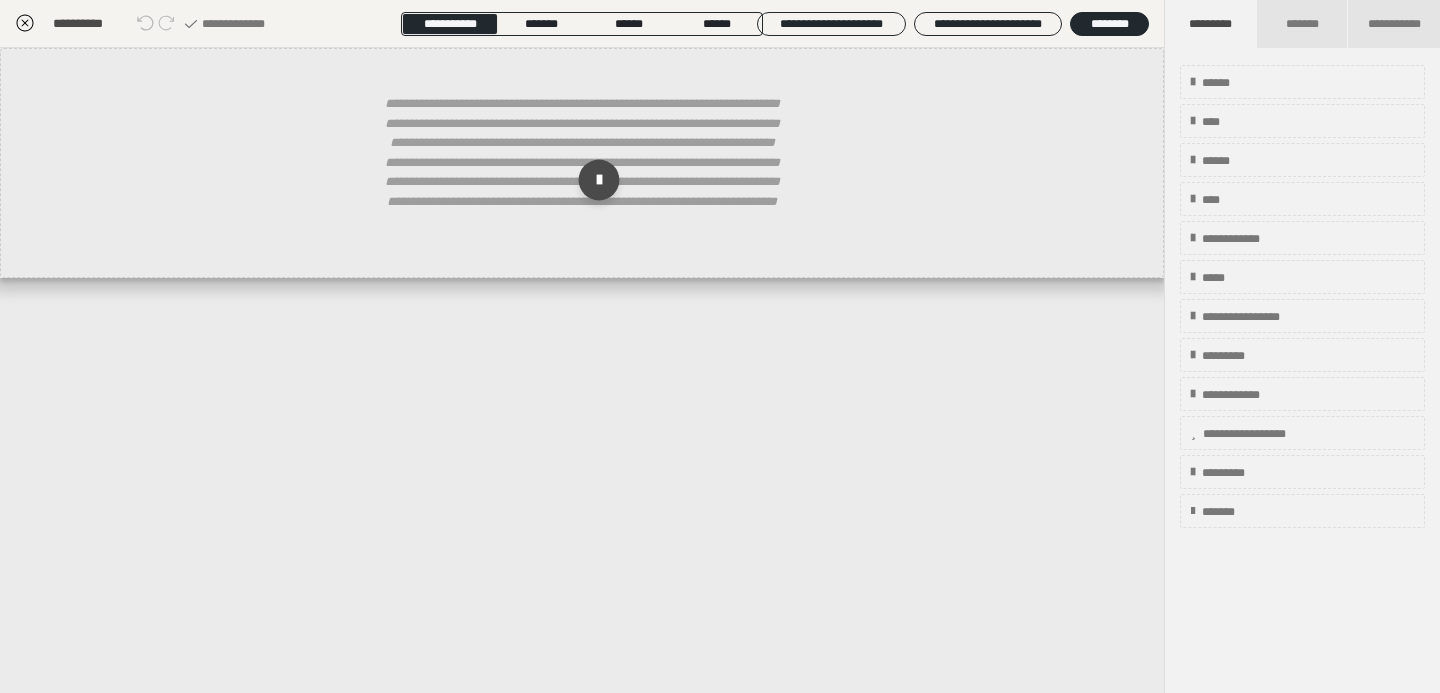 click at bounding box center [599, 180] 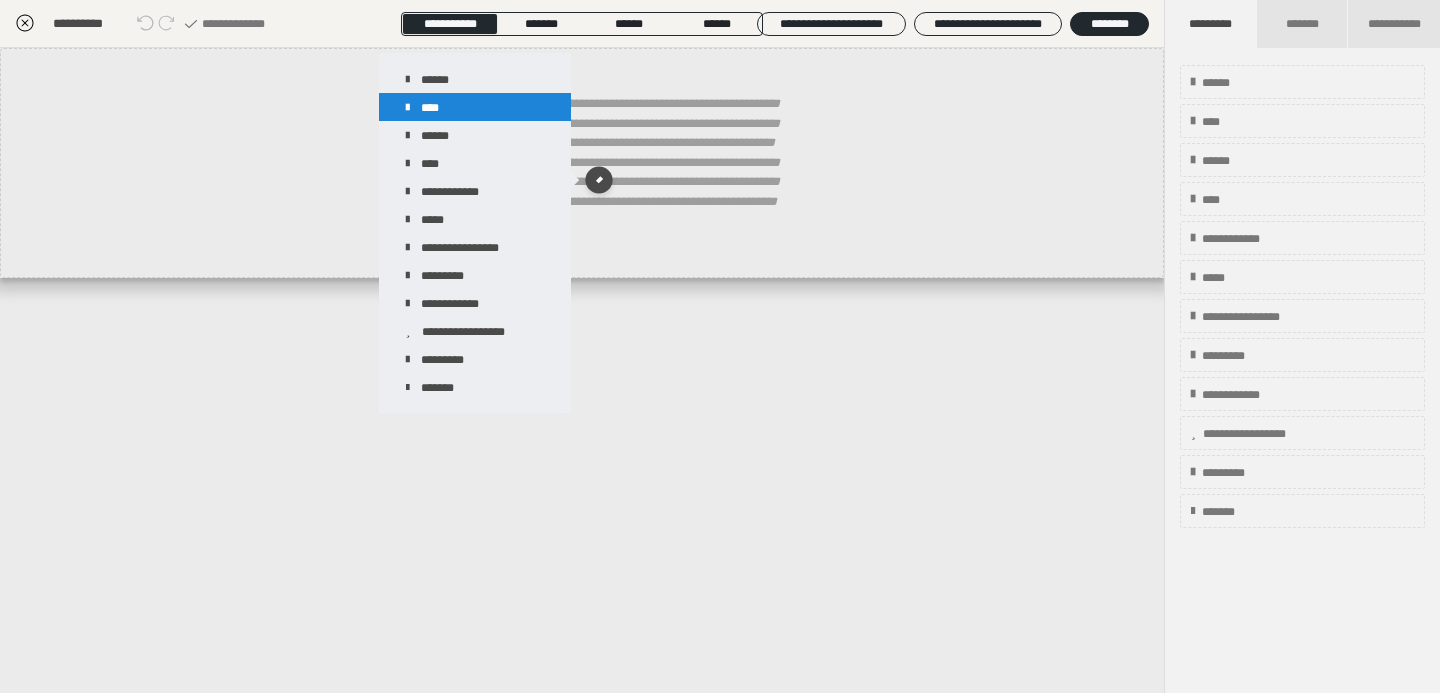 click on "****" at bounding box center [475, 107] 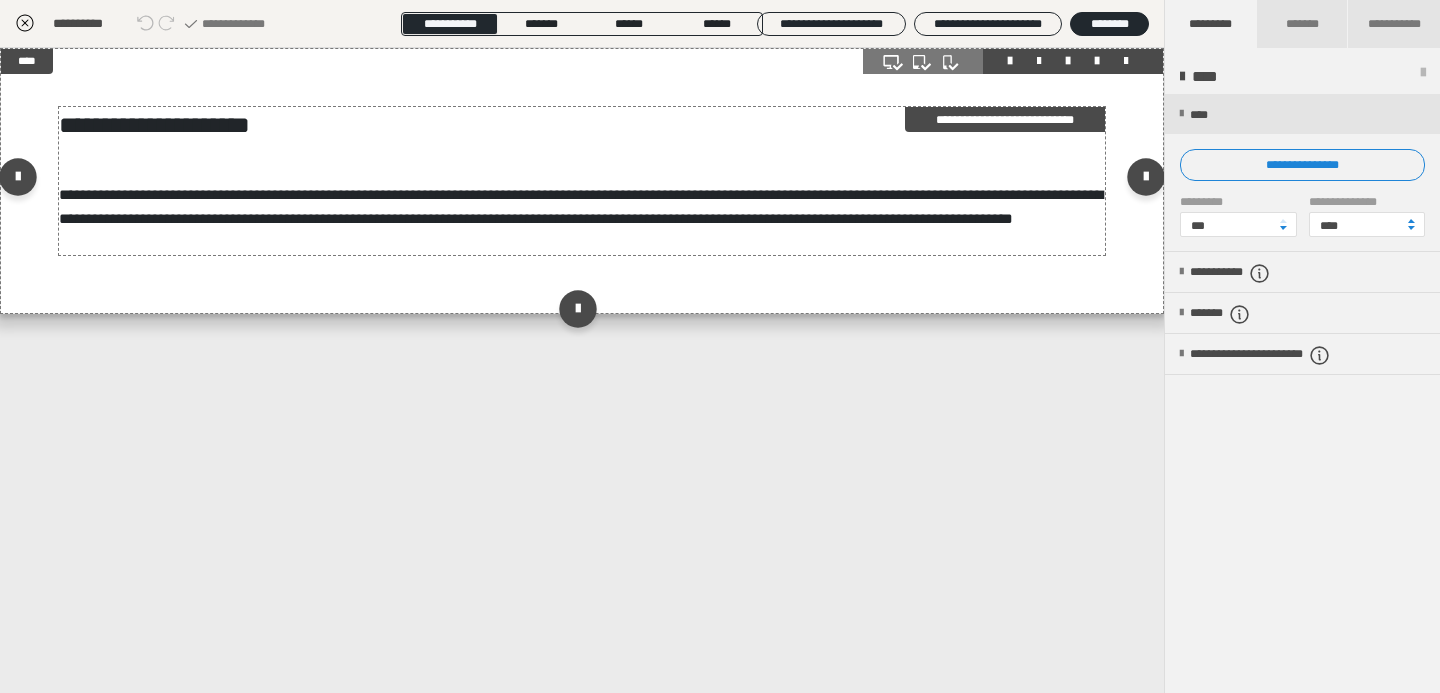 click on "**********" at bounding box center [581, 206] 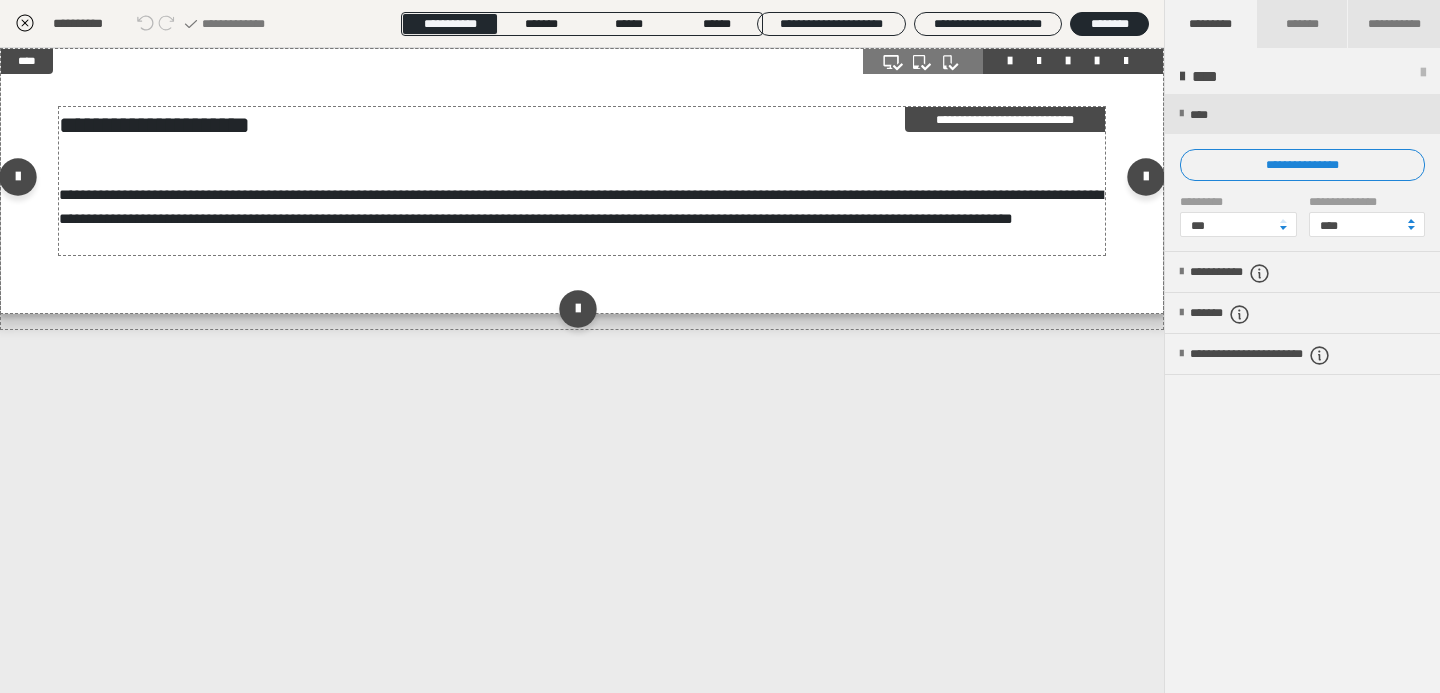 click on "**********" at bounding box center (581, 206) 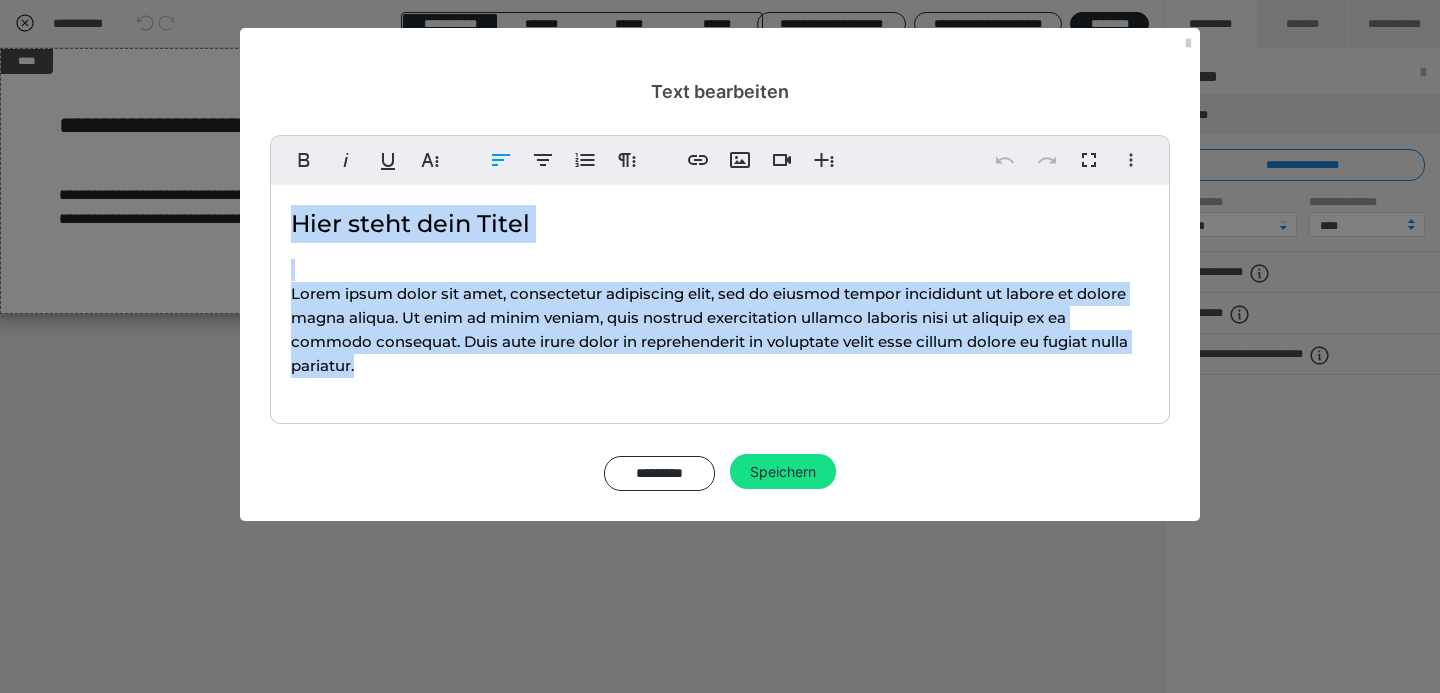 drag, startPoint x: 566, startPoint y: 380, endPoint x: 260, endPoint y: 185, distance: 362.8512 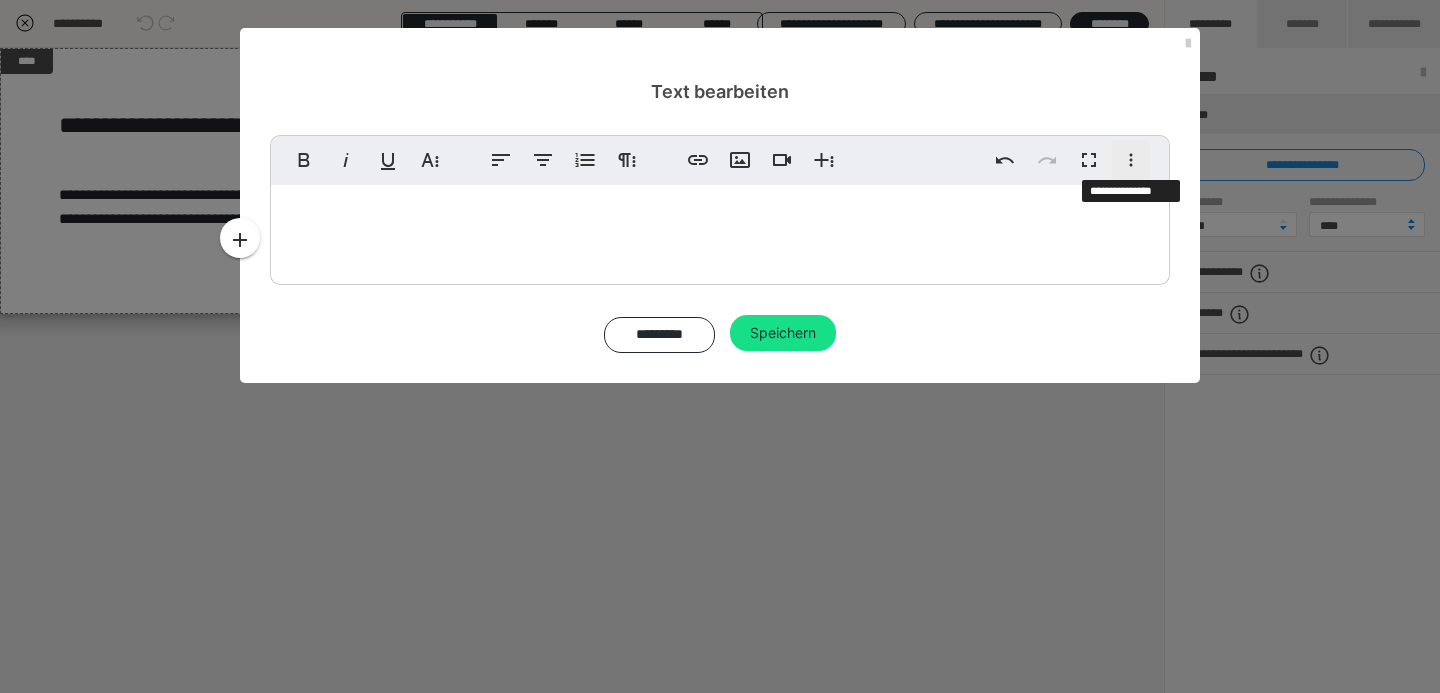 click 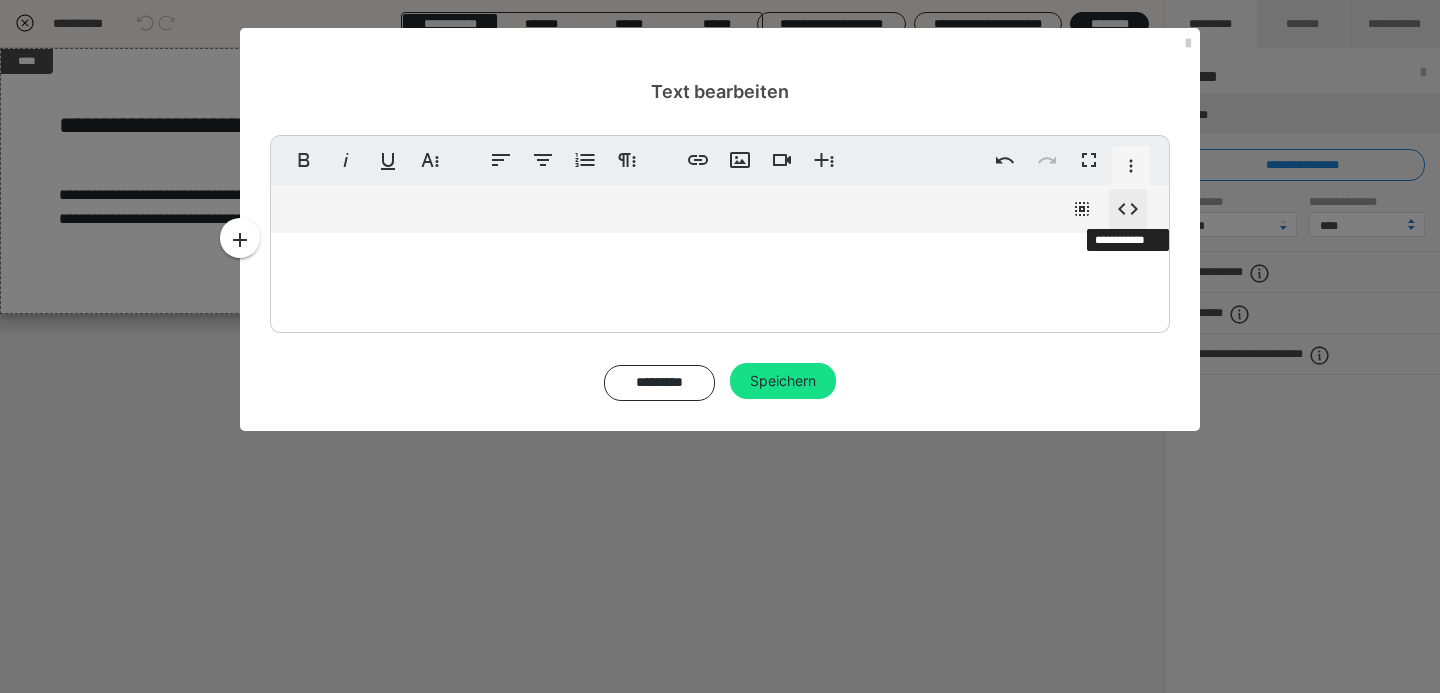 click 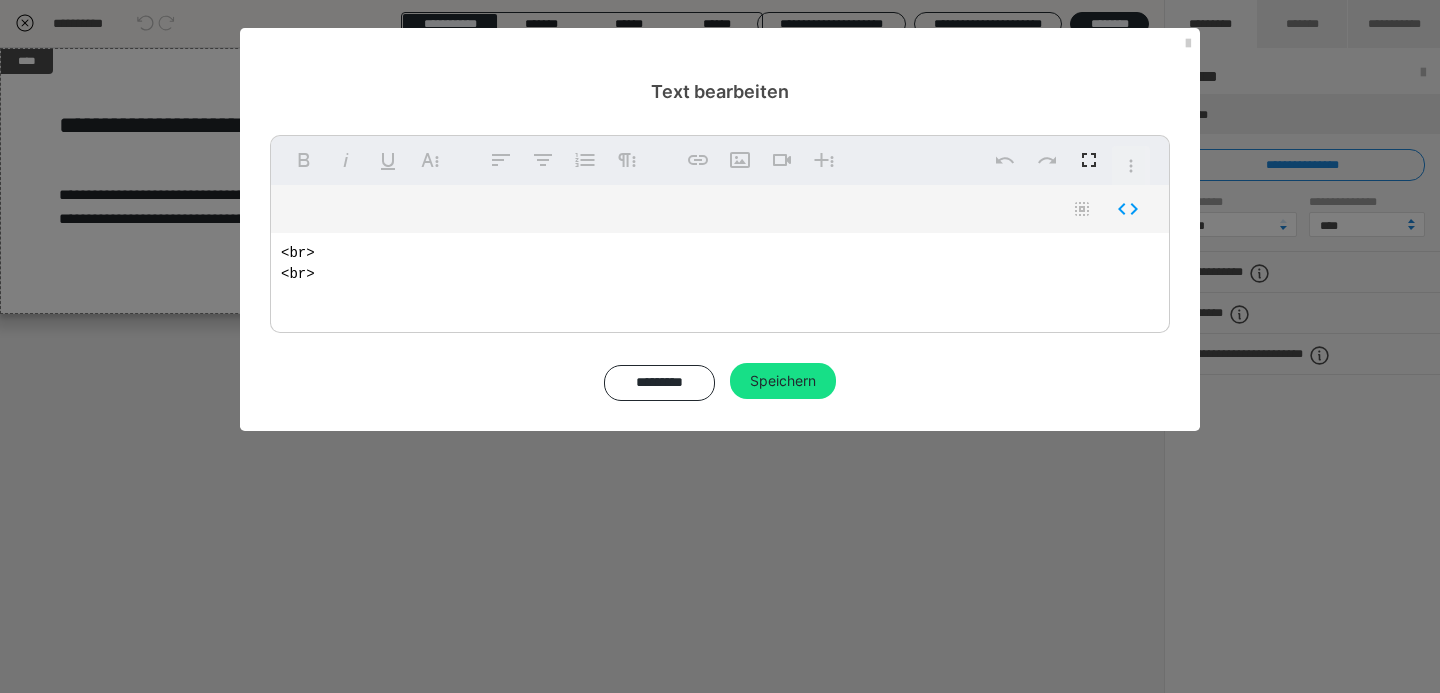 click on "<br>
<br>" at bounding box center [720, 278] 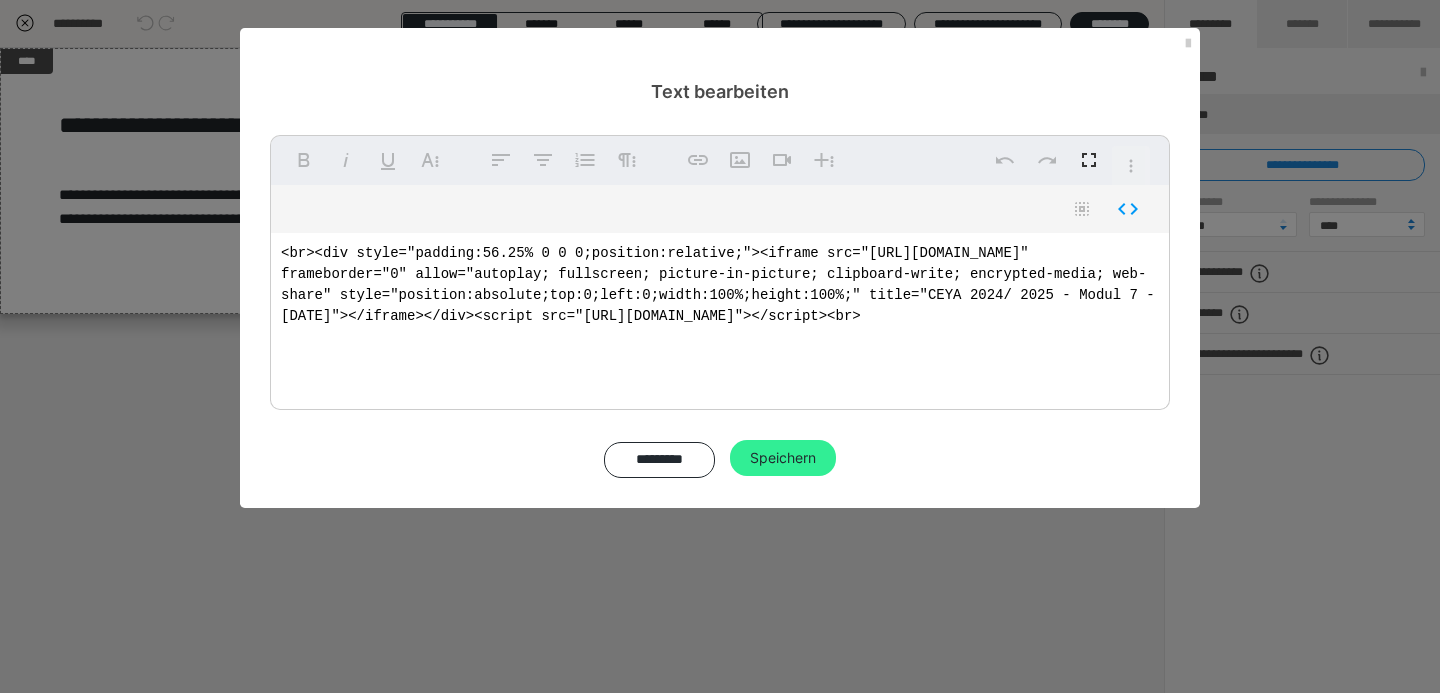 type on "<br>
<div style="padding:56.25% 0 0 0;position:relative;">
<iframe src="https://player.vimeo.com/video/1100948809?h=80ea4b357d&amp;badge=0&amp;autopause=0&amp;player_id=0&amp;app_id=58479" frameborder="0" style="position:absolute;top:0;left:0;width:100%;height:100%;" title="CEYA 2024/ 2025 - Modul 7 - 12.07.2025"></iframe>
</div>
<script src="https://player.vimeo.com/api/player.js"></script>" 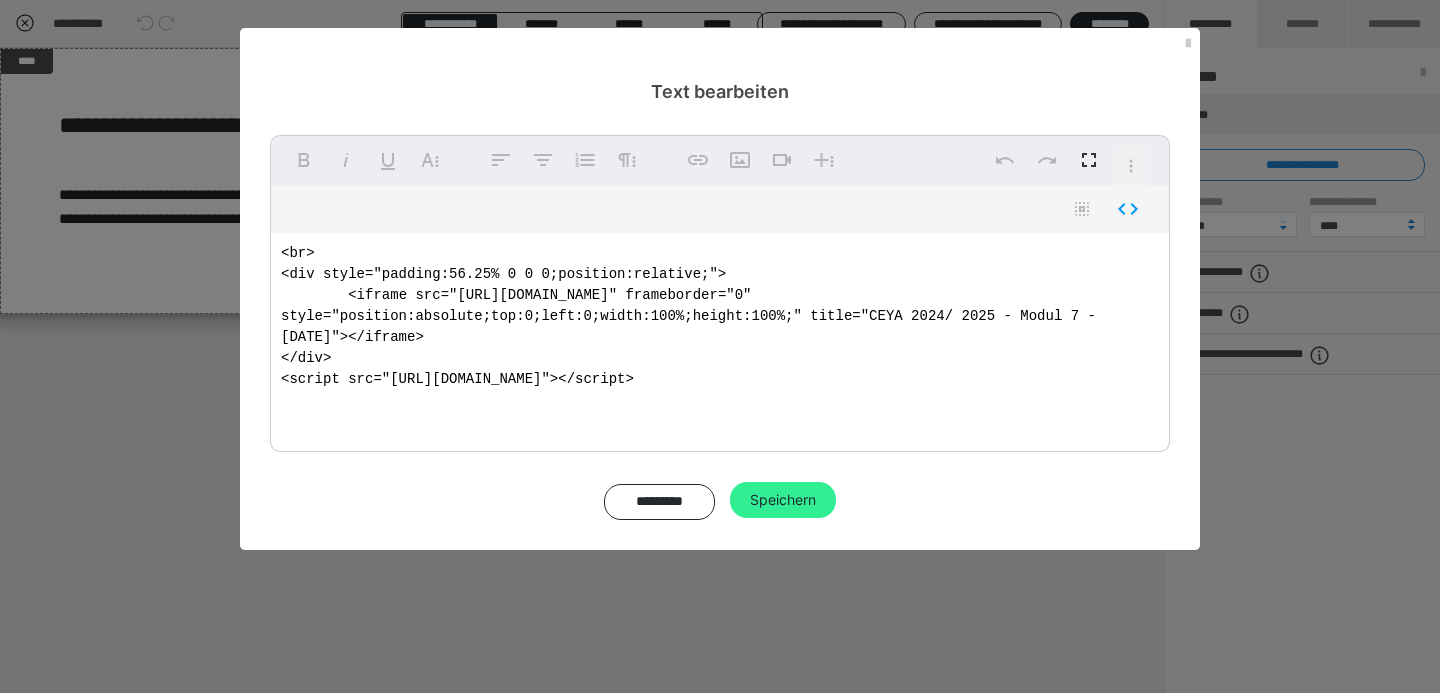 click on "Fett Kursiv Unterstrichen Weitere Textformate Linksbündig ausrichten Zentriert ausrichten Nummerierte Liste Weitere Absatzformate Link einfügen Bild einfügen Video einfügen Weitere Reichhaltige Formate Rückgängig Wiederholen Vollbild Weitere Formate Durchgestrichen Tiefgestellt Hochgestellt Schriftart ABeeZee Abhaya Libre Abril FatFace Alegreya Alice Amaranth Amatic SC Anonymous Pro Anton Arapey Archivo Black Archivo Light Archivo Medium Archivo Arimo Arvo B612 Barlow Bebas Neue Belleza Big Shoulders Stencil Display BioRhyme Blinker Cairo Cardo Catamaran Caveat Caveat Brush Comfortaa Concert One Cormorant Cormorant Garamond Courier Prime Crimson Text Dancing Script Eczar Exo Exo 2 Figtree Fira Sans Fjalla One Forum Frank Ruhl Libre Fraunces Grandstander IBM Plex Serif Inconsolata Inder Indie Flower Inter Josefin Sans Jost Karla Lato Lexend Deca Libre Baskerville Libre Franklin Lilita One Lobster Lobster Two Lora Merienda Merriweather Montserrat Montserrat Black Montserrat Extra Bold Montserrat Light 1 2" at bounding box center (720, 327) 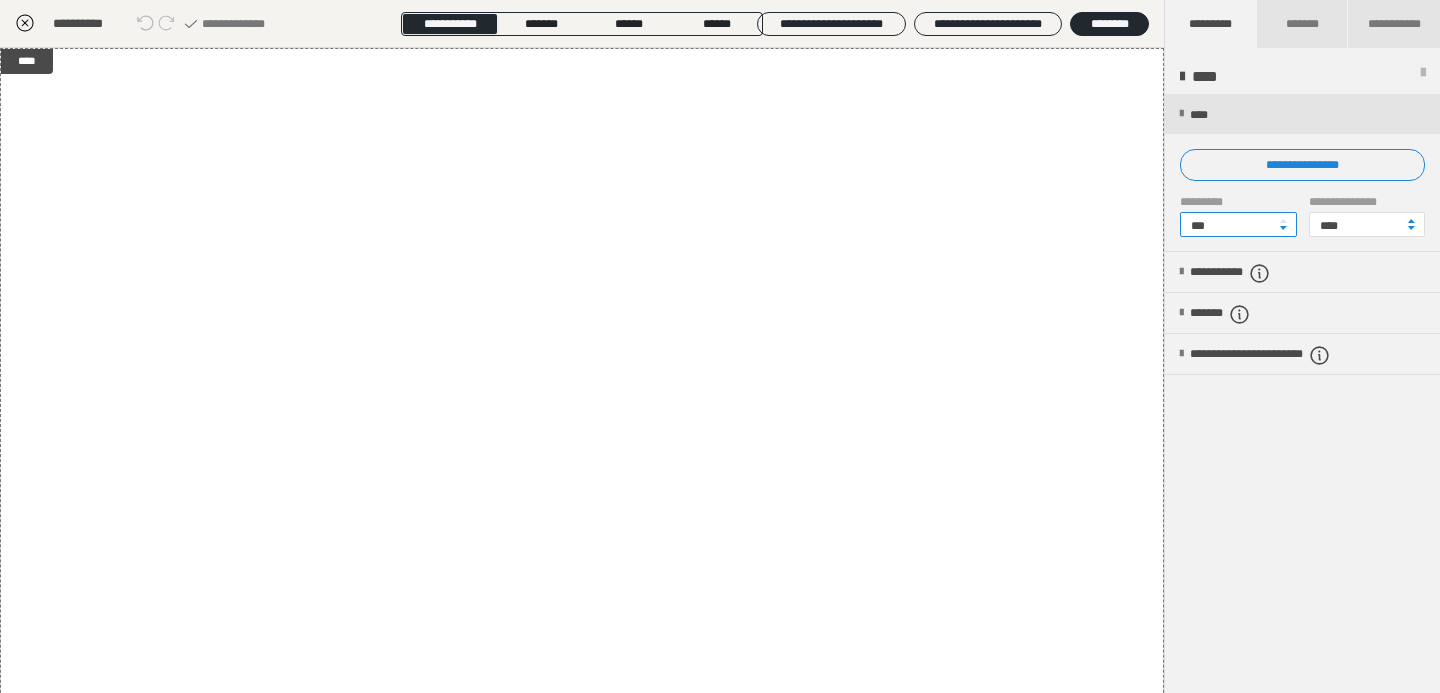 click on "***" at bounding box center (1238, 224) 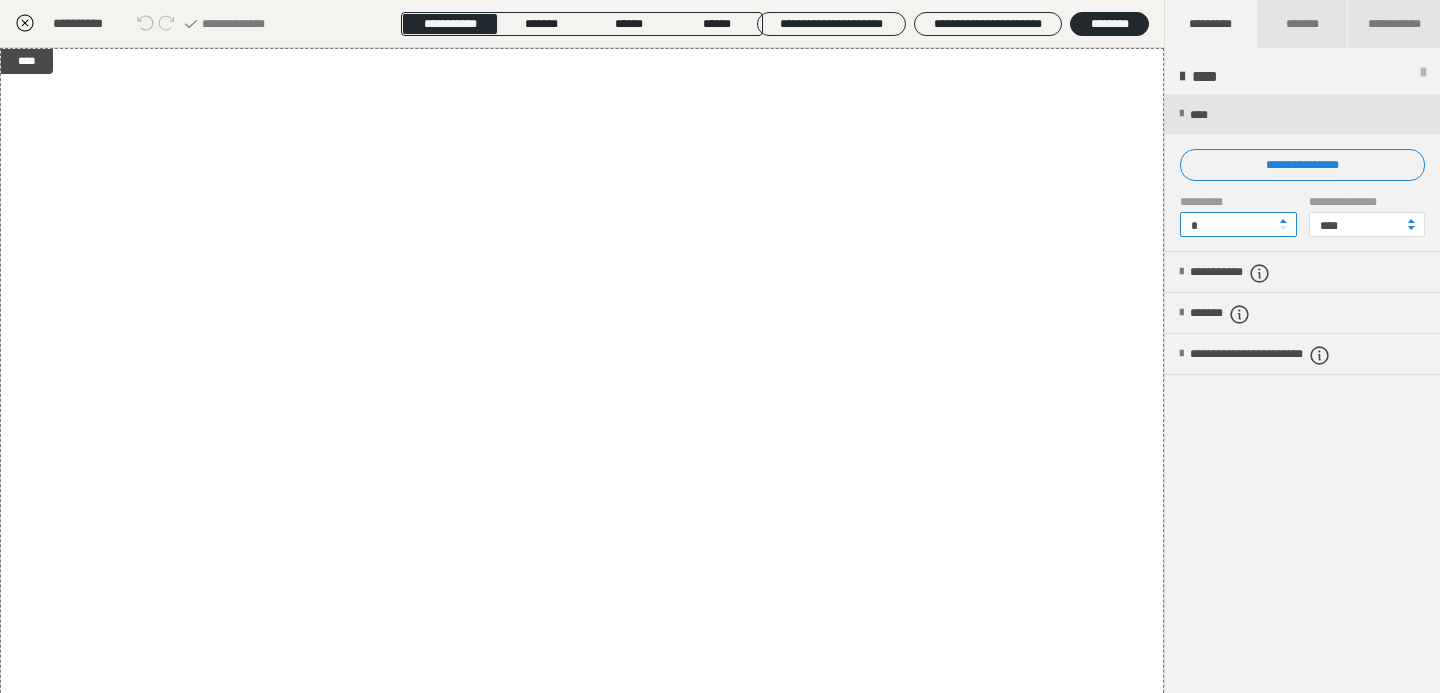 type on "**" 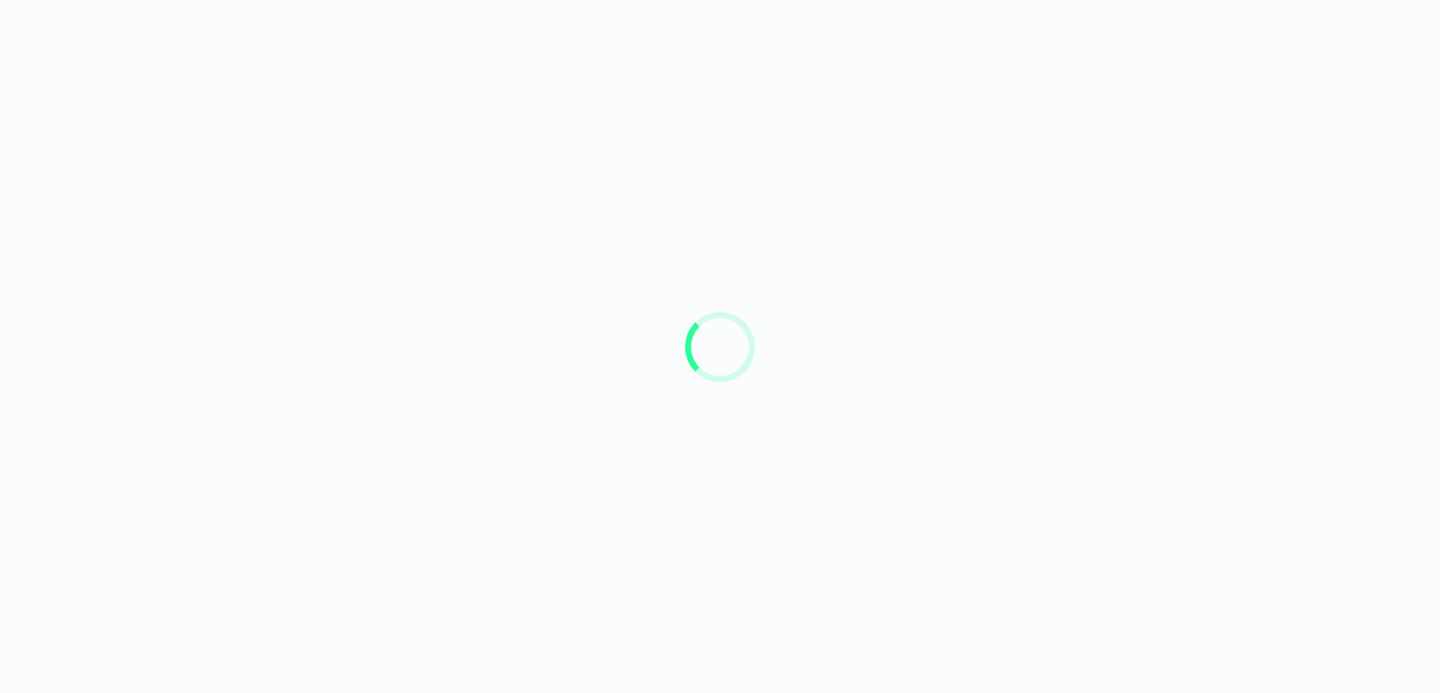 scroll, scrollTop: 0, scrollLeft: 0, axis: both 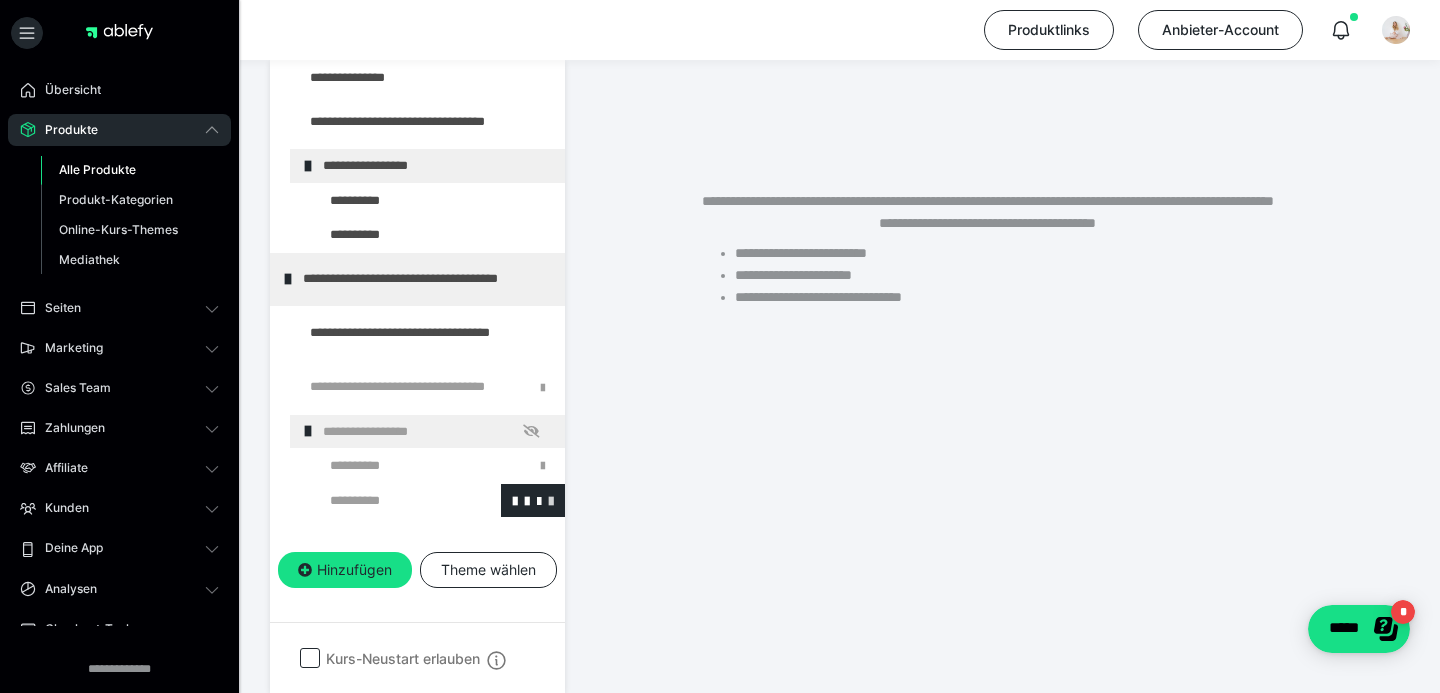 click at bounding box center [551, 500] 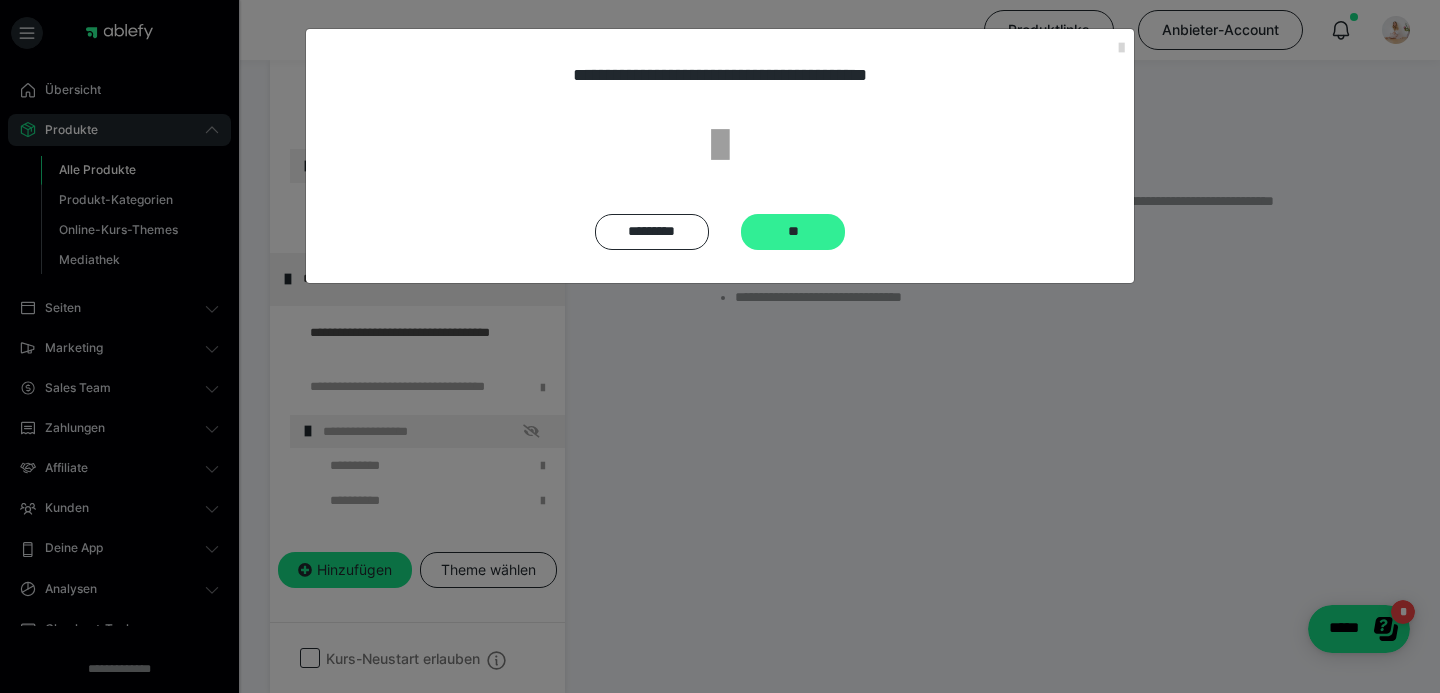 click on "**" at bounding box center (793, 232) 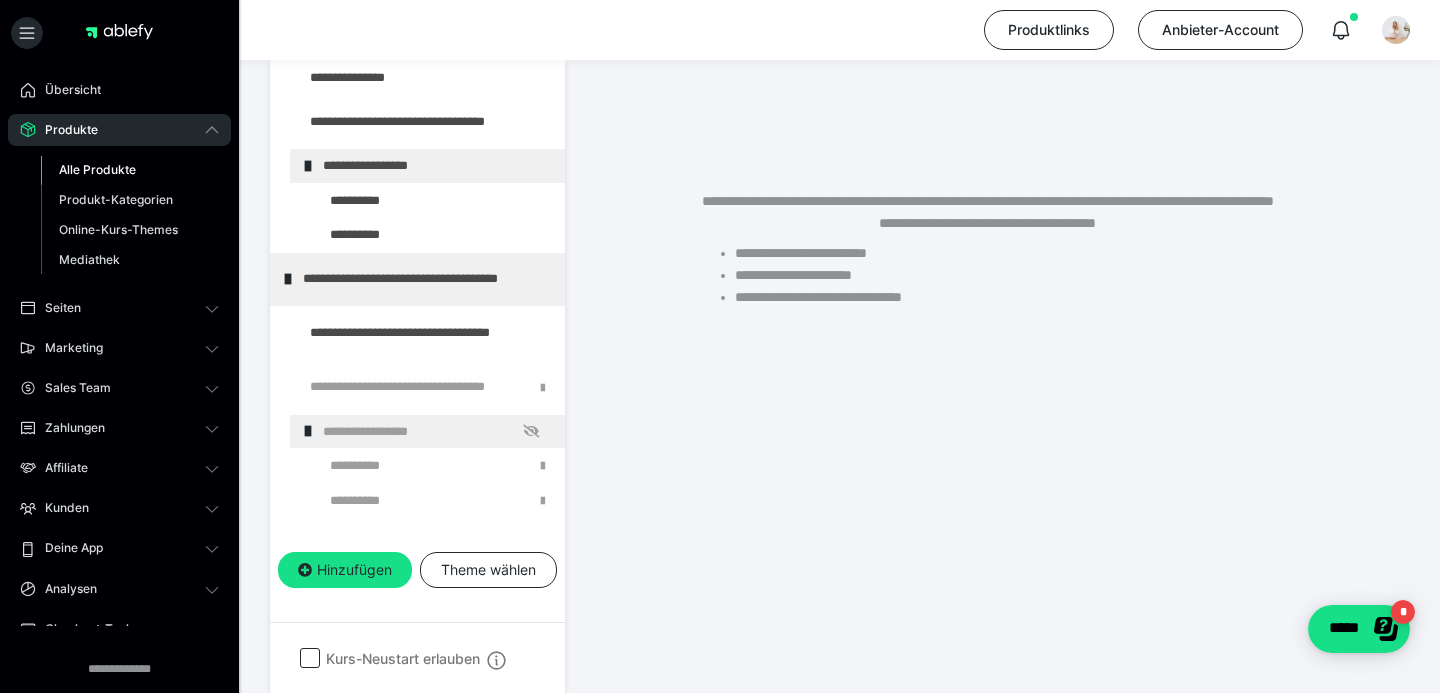 scroll, scrollTop: 1695, scrollLeft: 0, axis: vertical 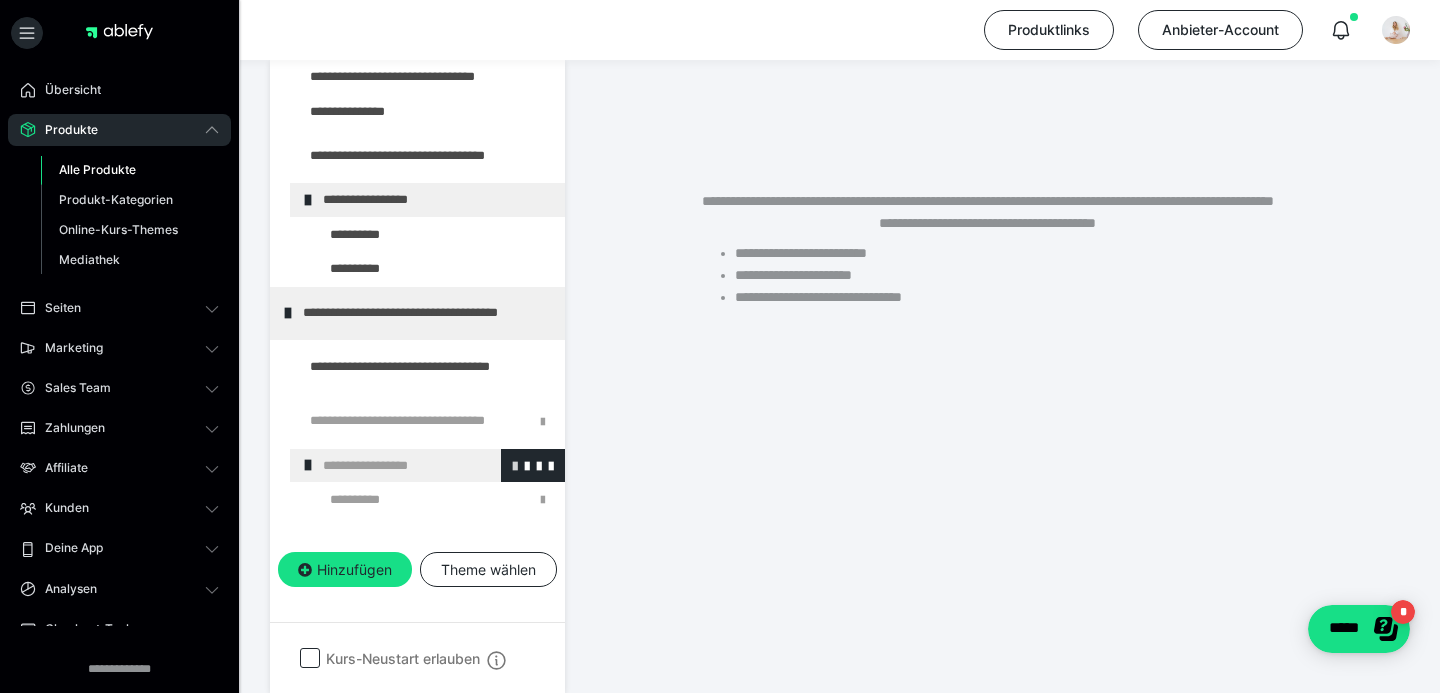 click at bounding box center (515, 465) 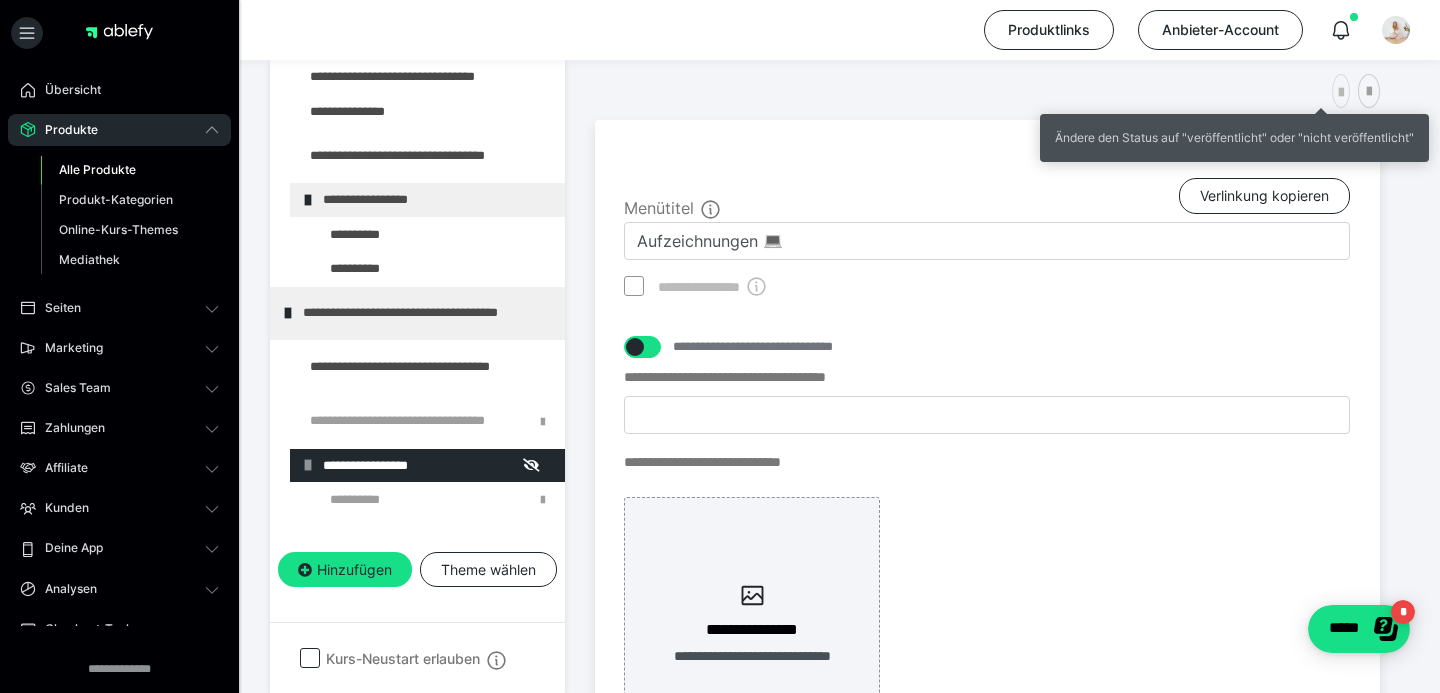 click at bounding box center (1341, 93) 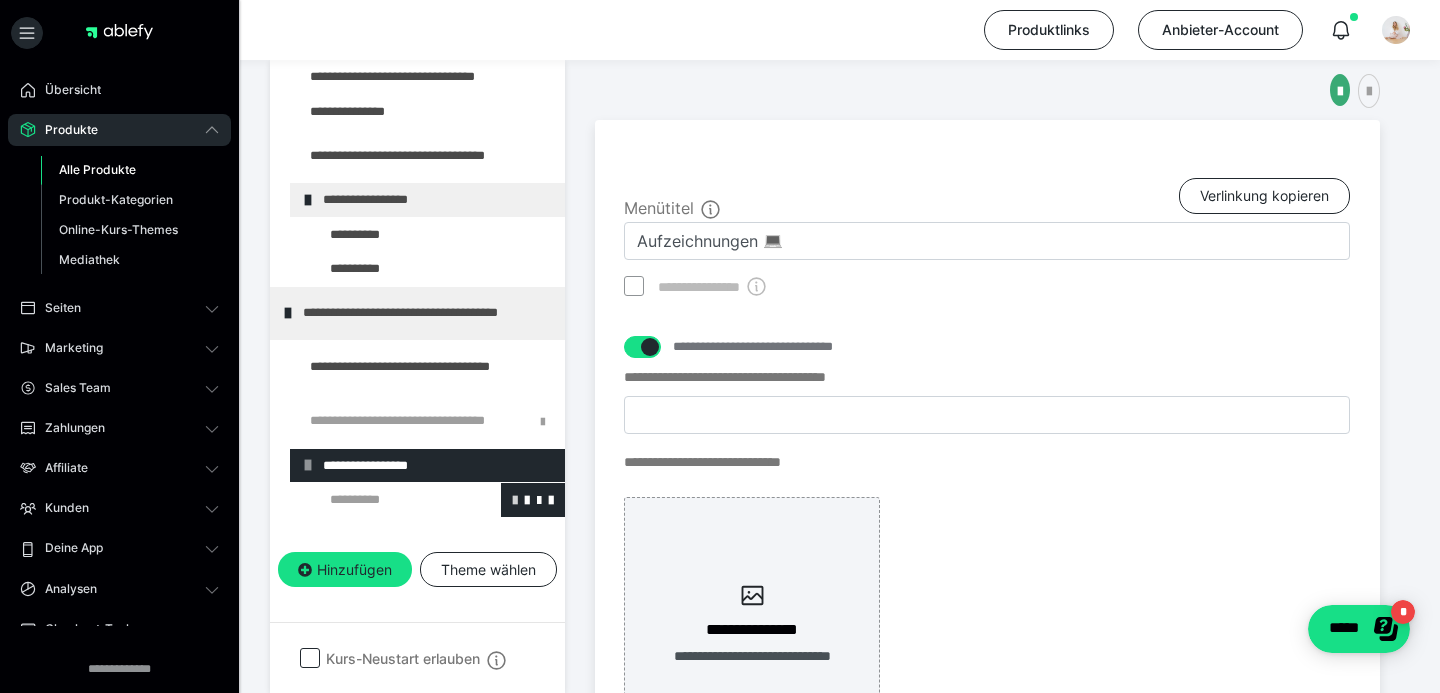 click at bounding box center (515, 499) 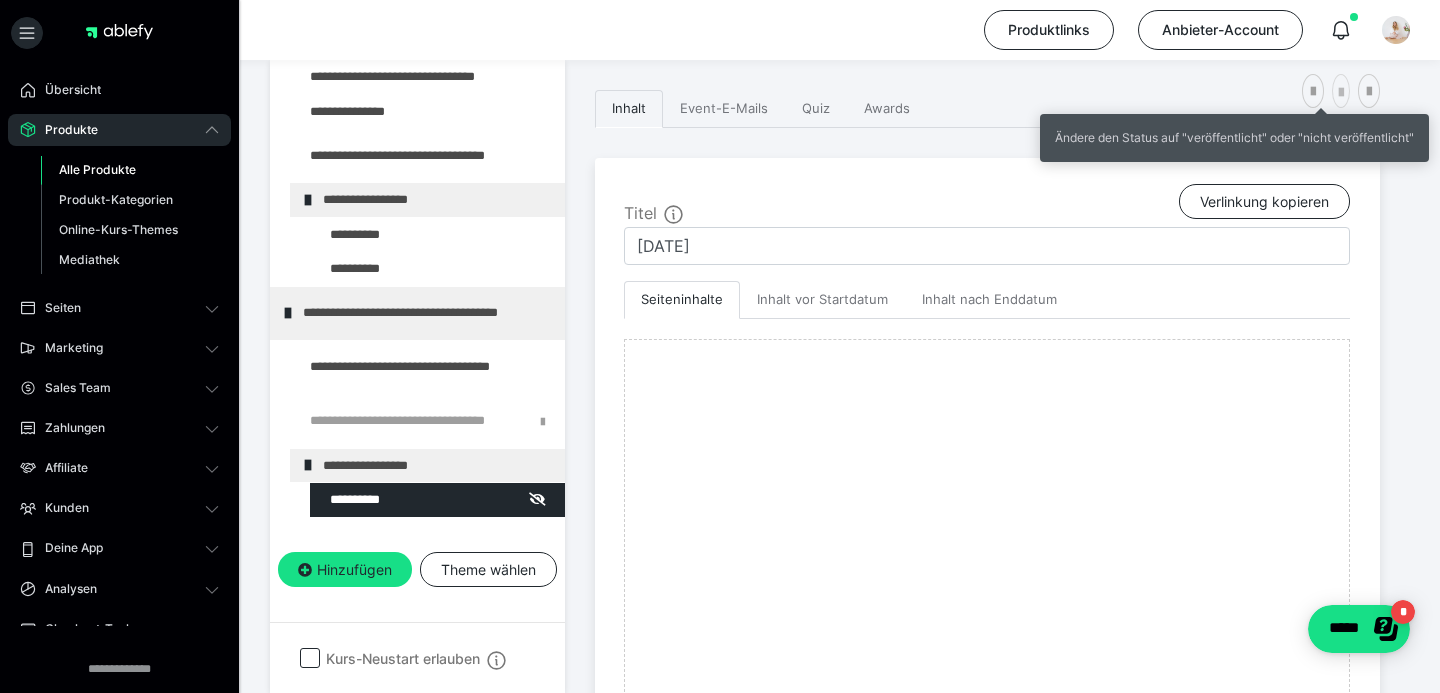 click at bounding box center [1341, 93] 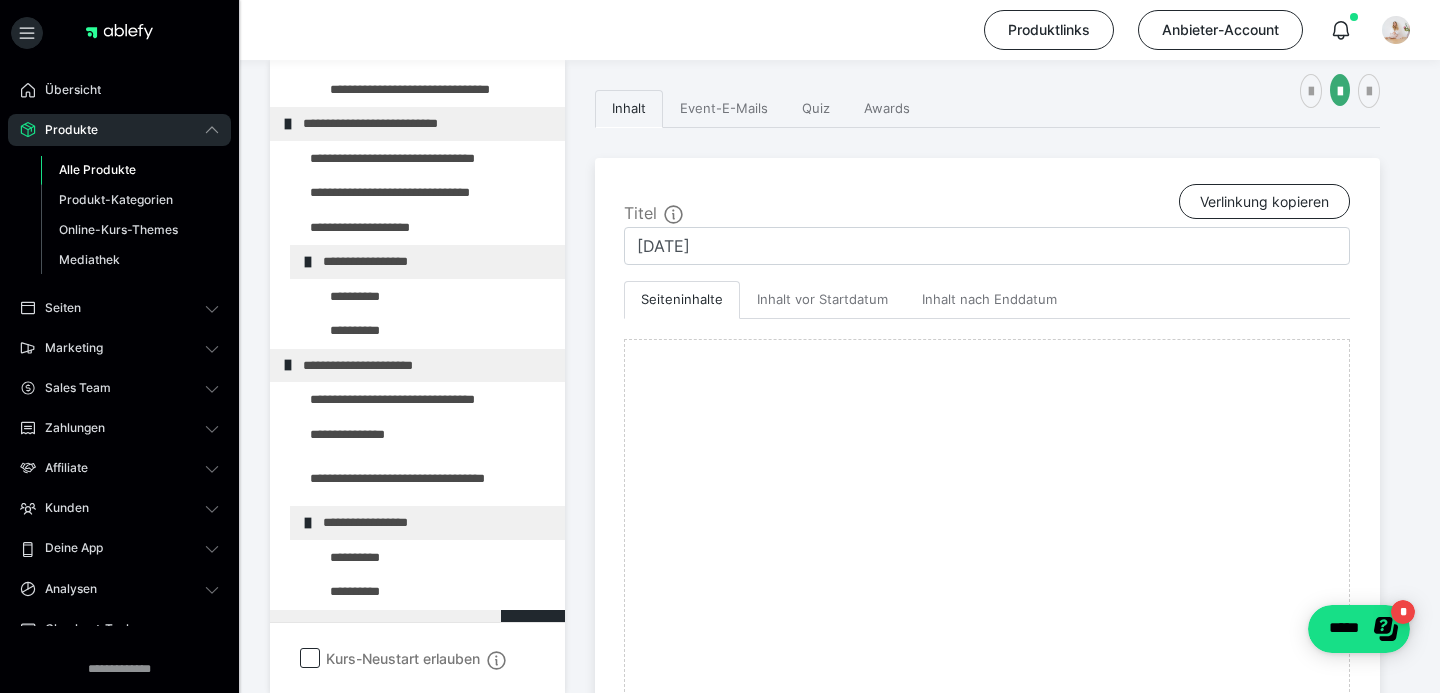 scroll, scrollTop: 1373, scrollLeft: 0, axis: vertical 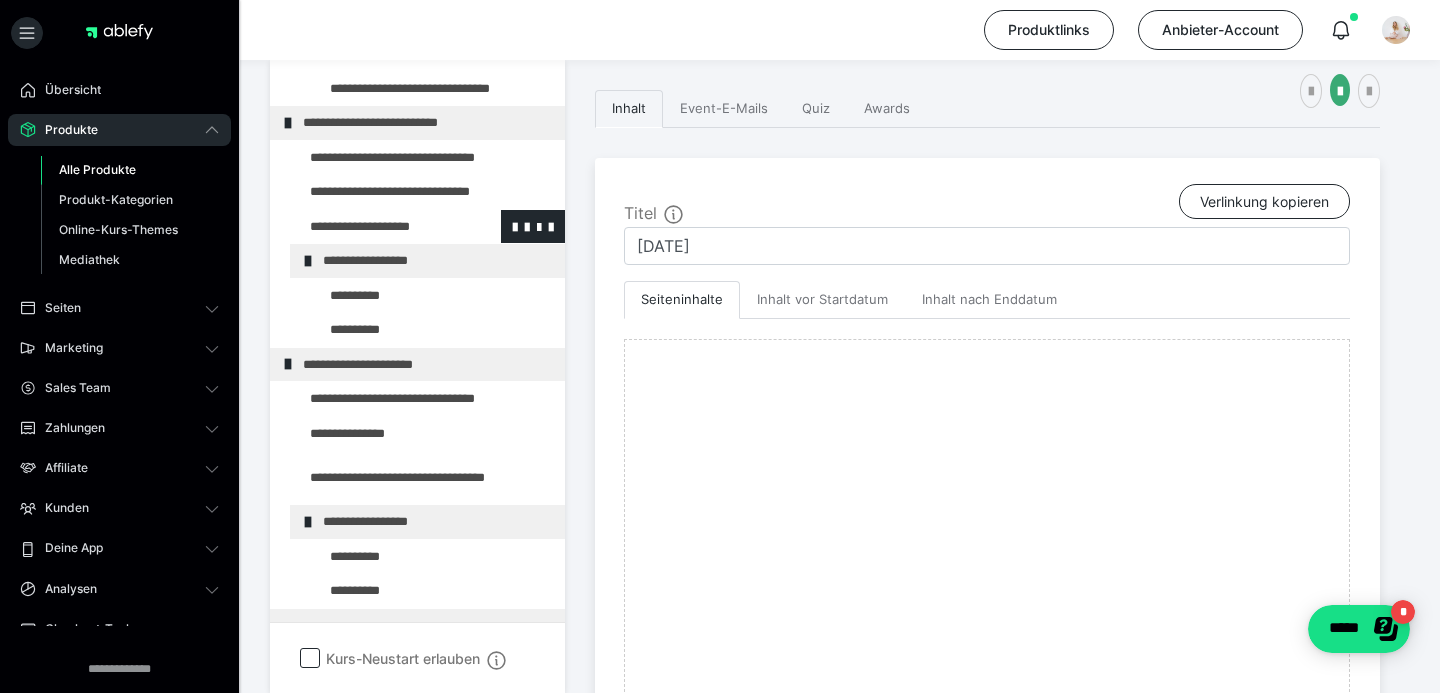 click at bounding box center (375, 227) 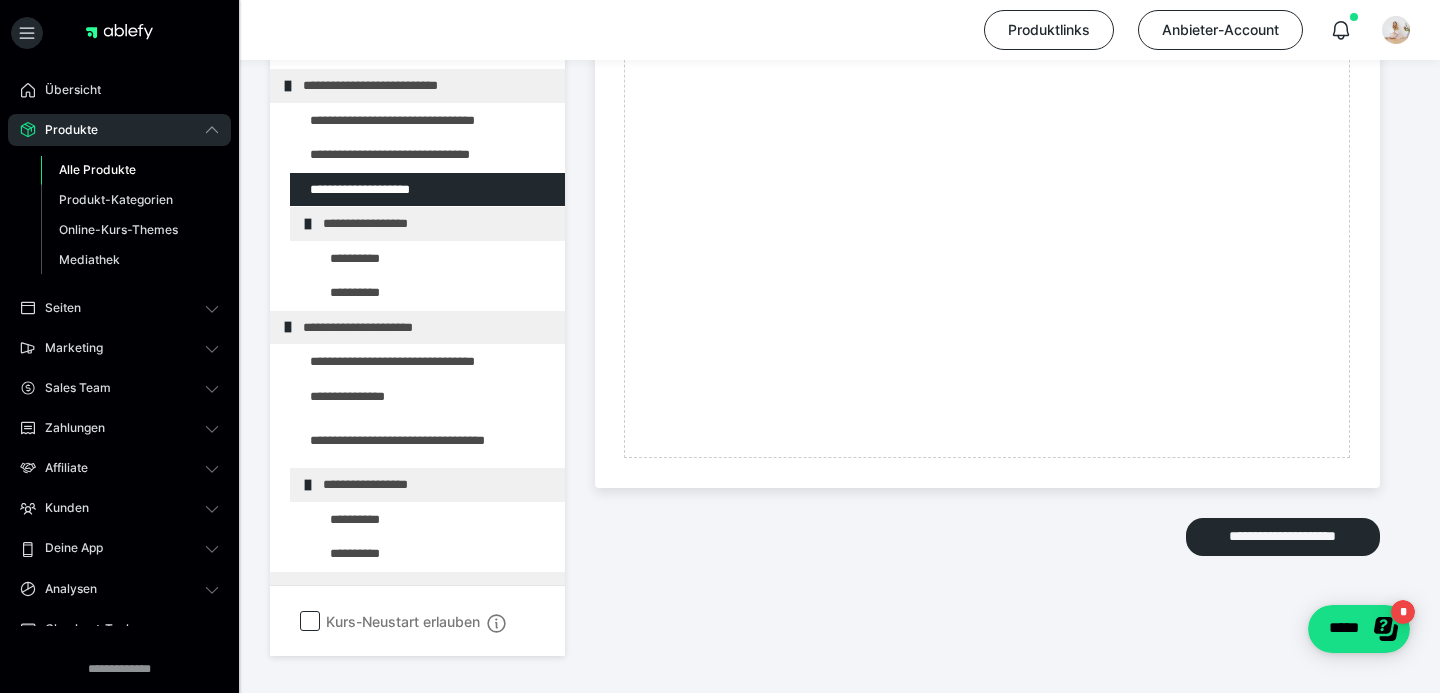 scroll, scrollTop: 1317, scrollLeft: 0, axis: vertical 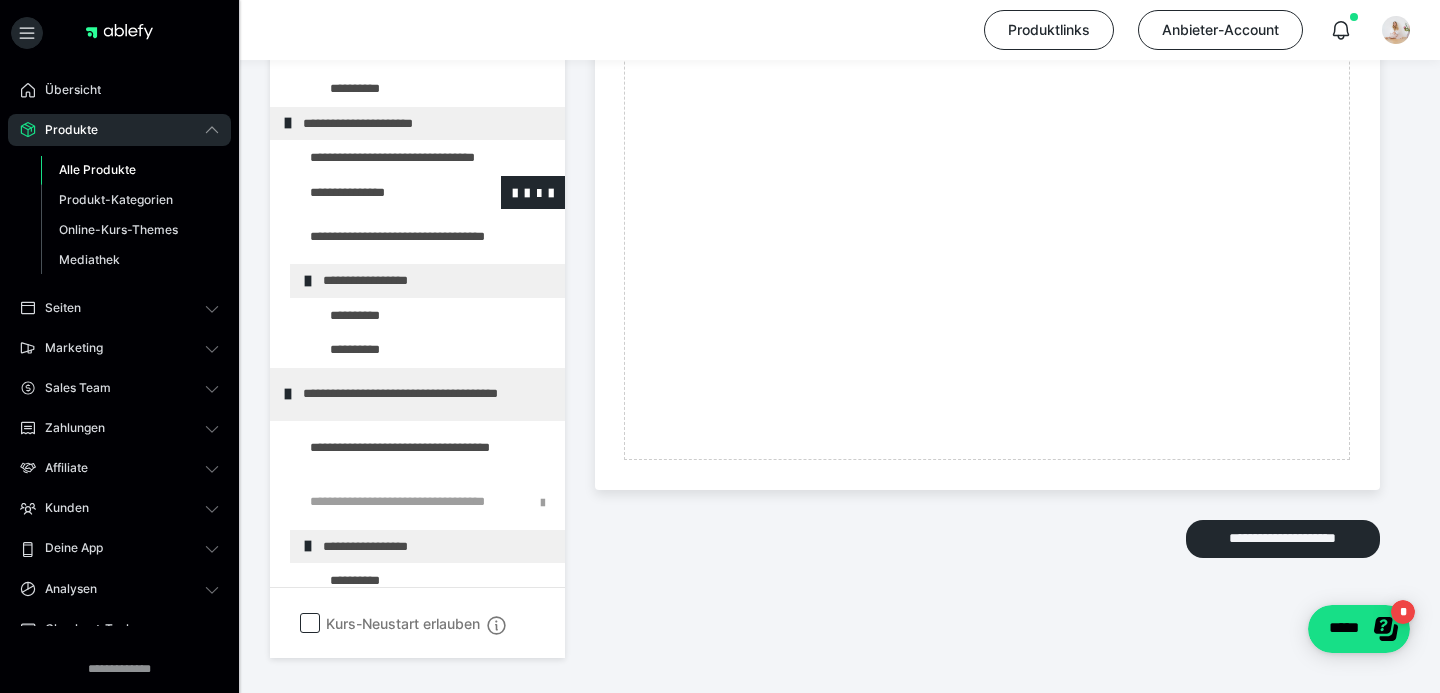 click at bounding box center [375, 193] 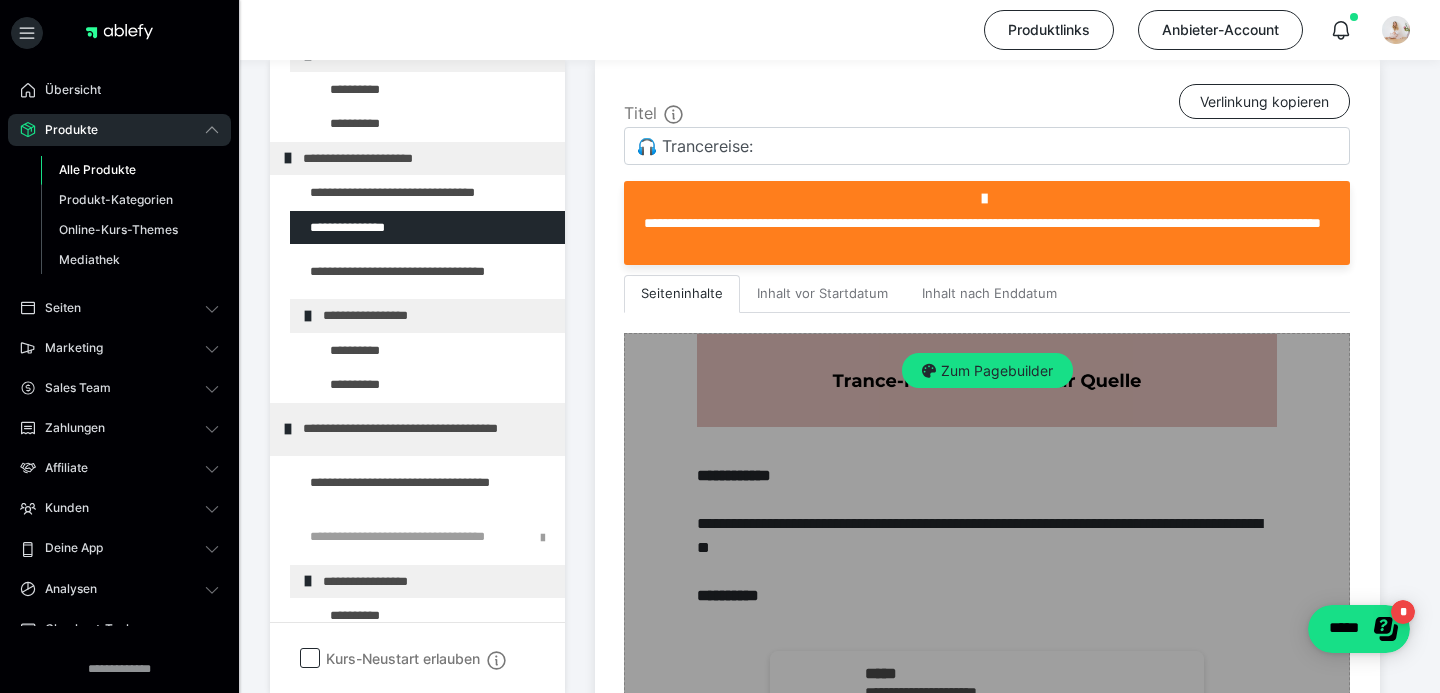 scroll, scrollTop: 378, scrollLeft: 0, axis: vertical 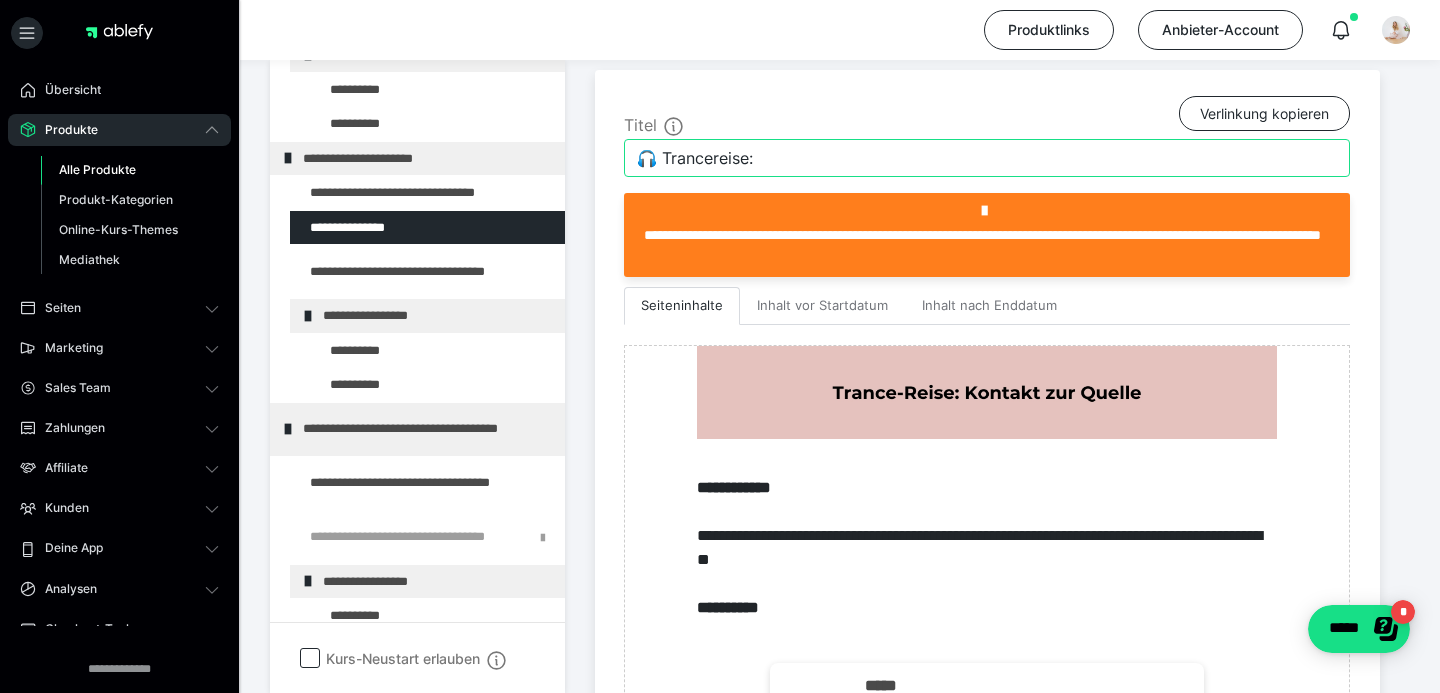 click on "🎧 Trancereise:" at bounding box center (987, 158) 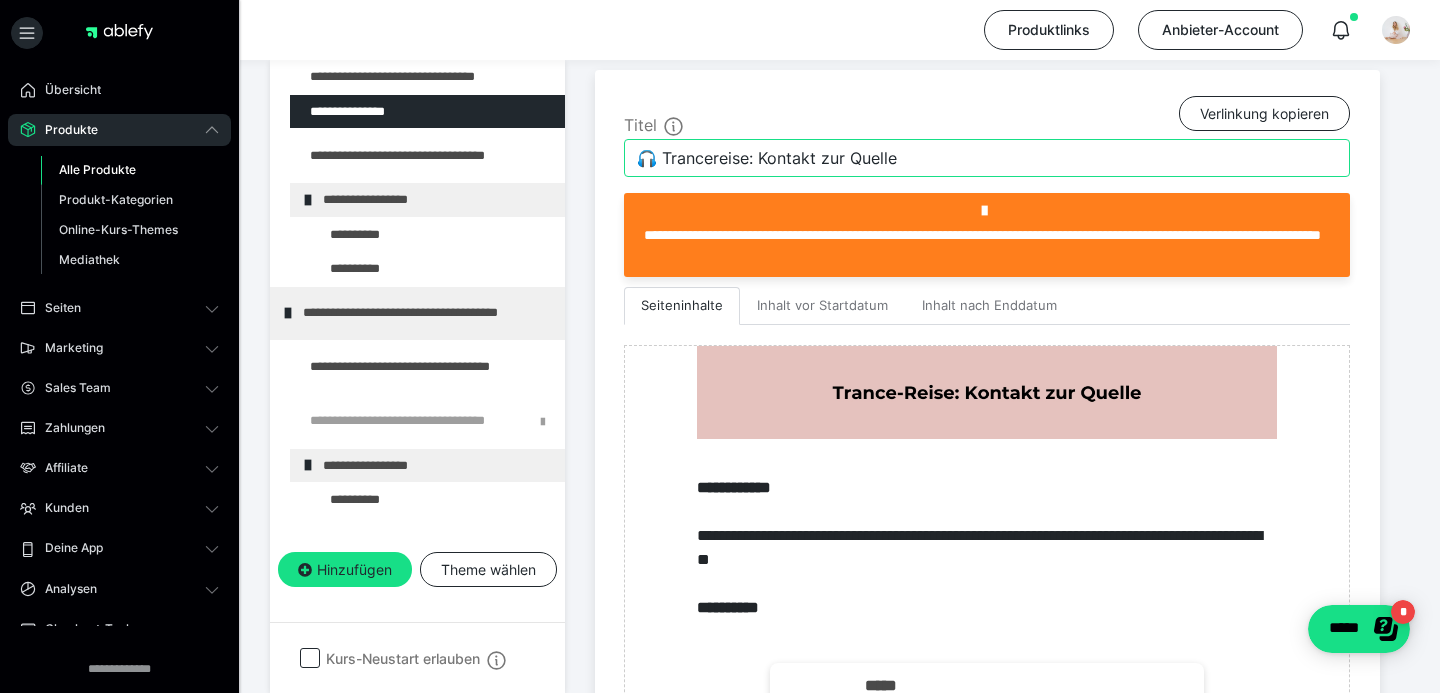 scroll, scrollTop: 0, scrollLeft: 0, axis: both 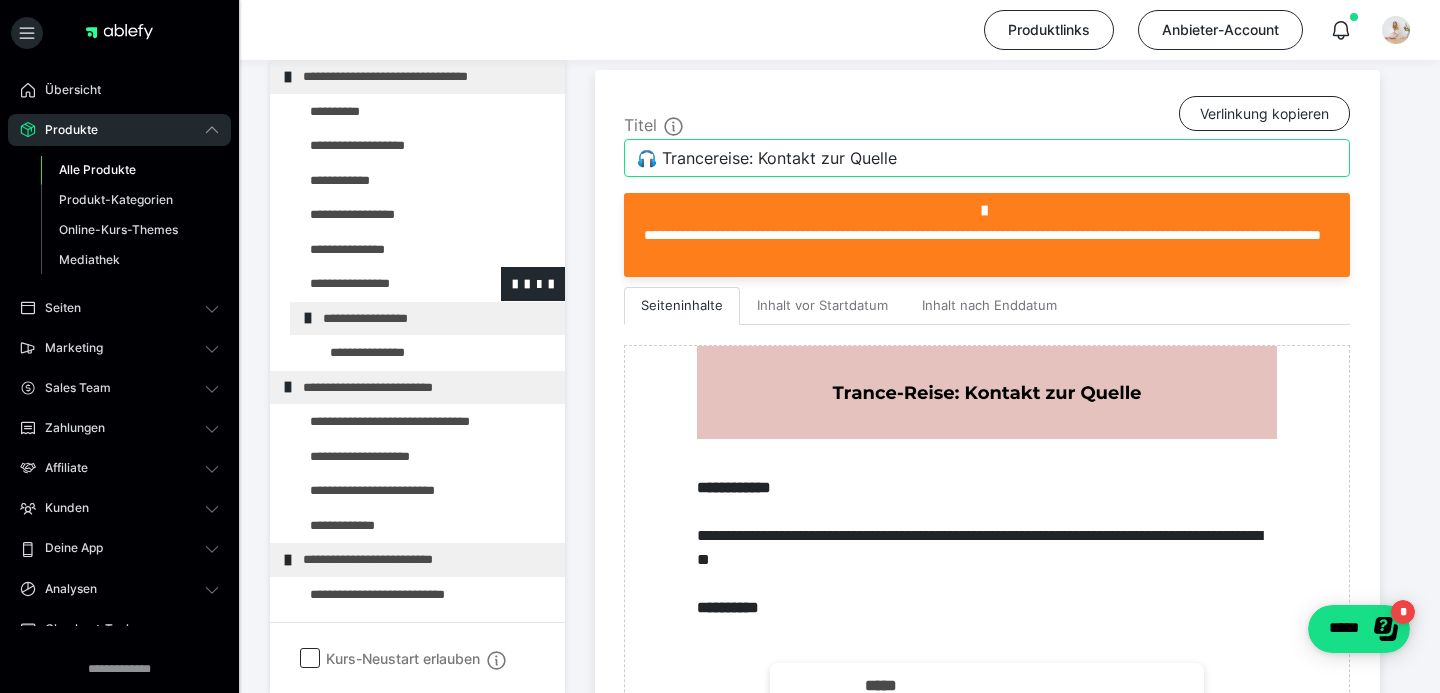 type on "🎧 Trancereise: Kontakt zur Quelle" 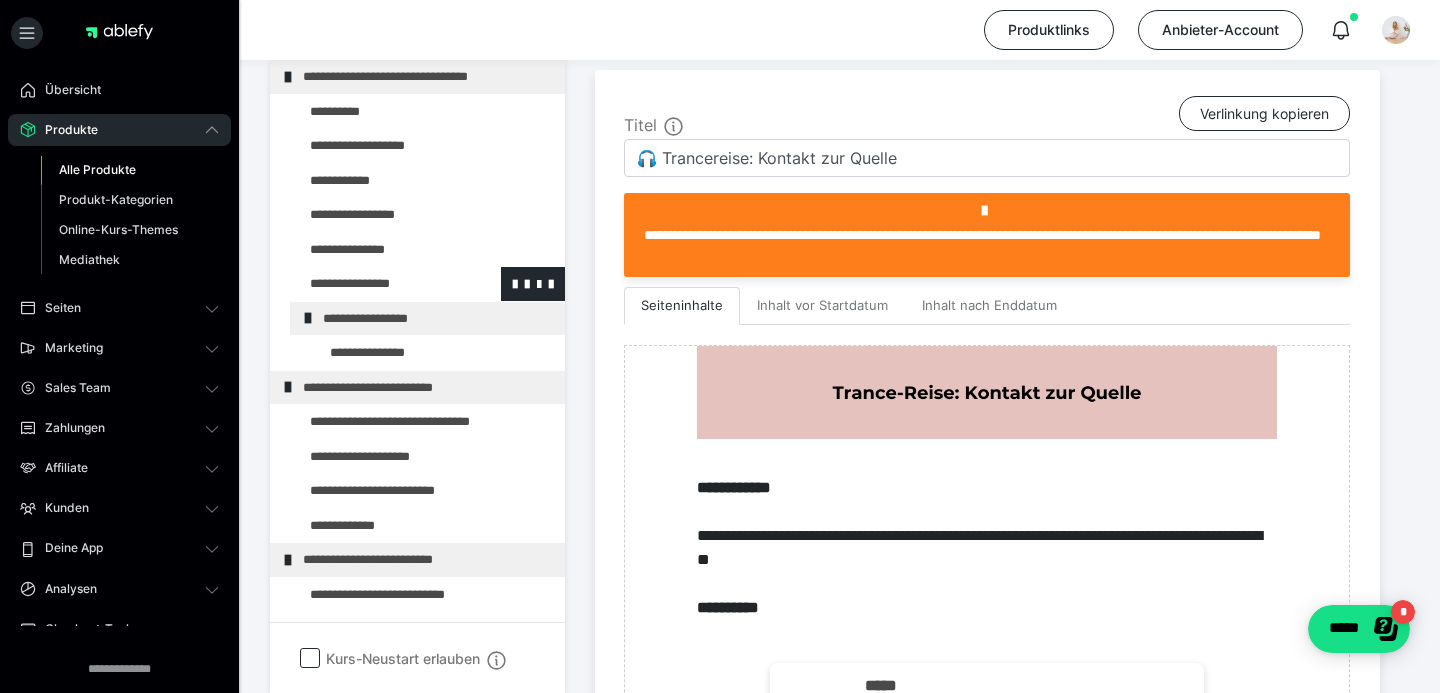 click at bounding box center [375, 284] 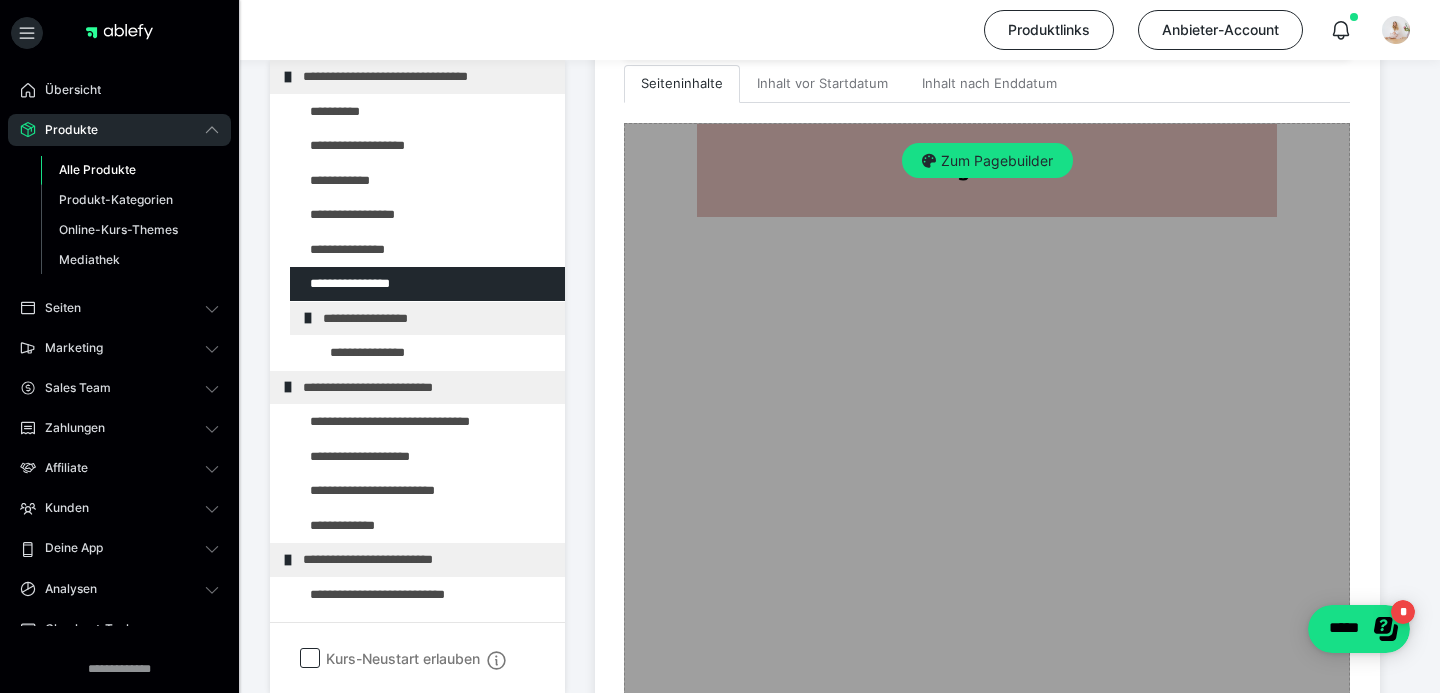 scroll, scrollTop: 598, scrollLeft: 0, axis: vertical 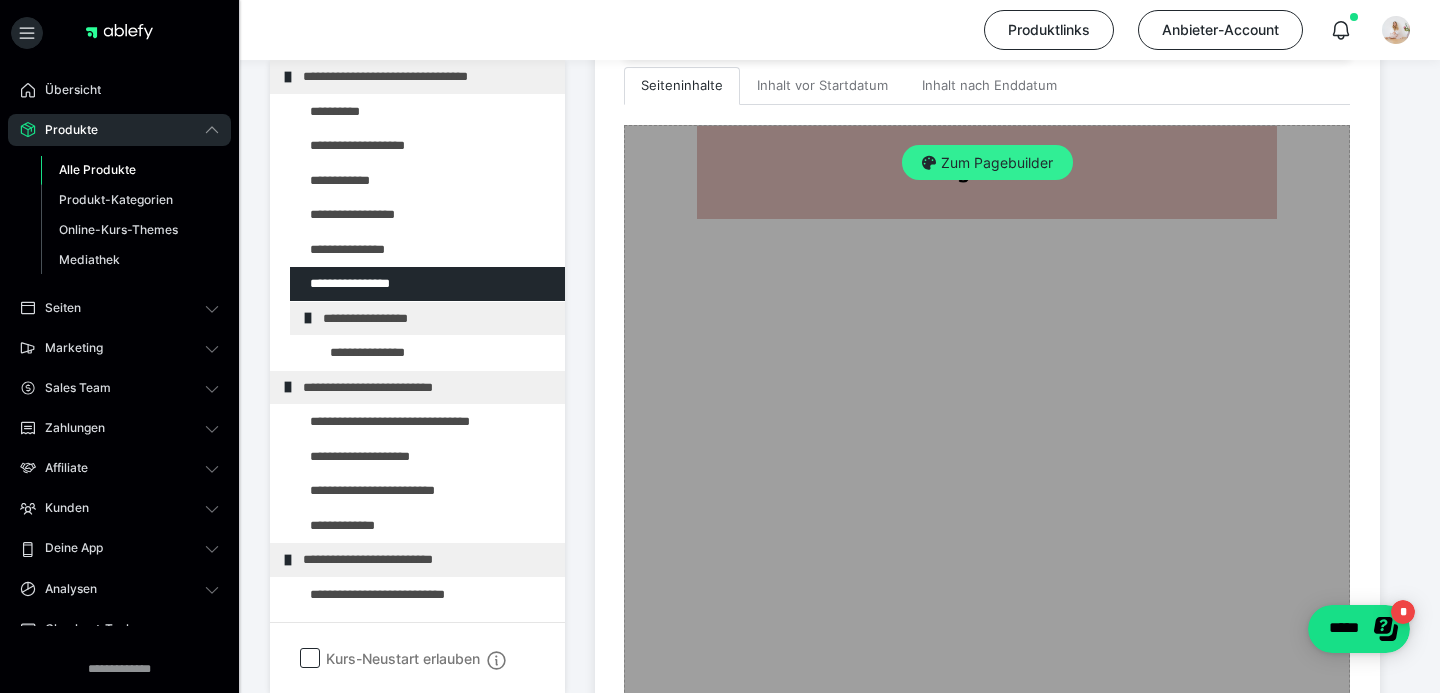 click on "Zum Pagebuilder" at bounding box center (987, 163) 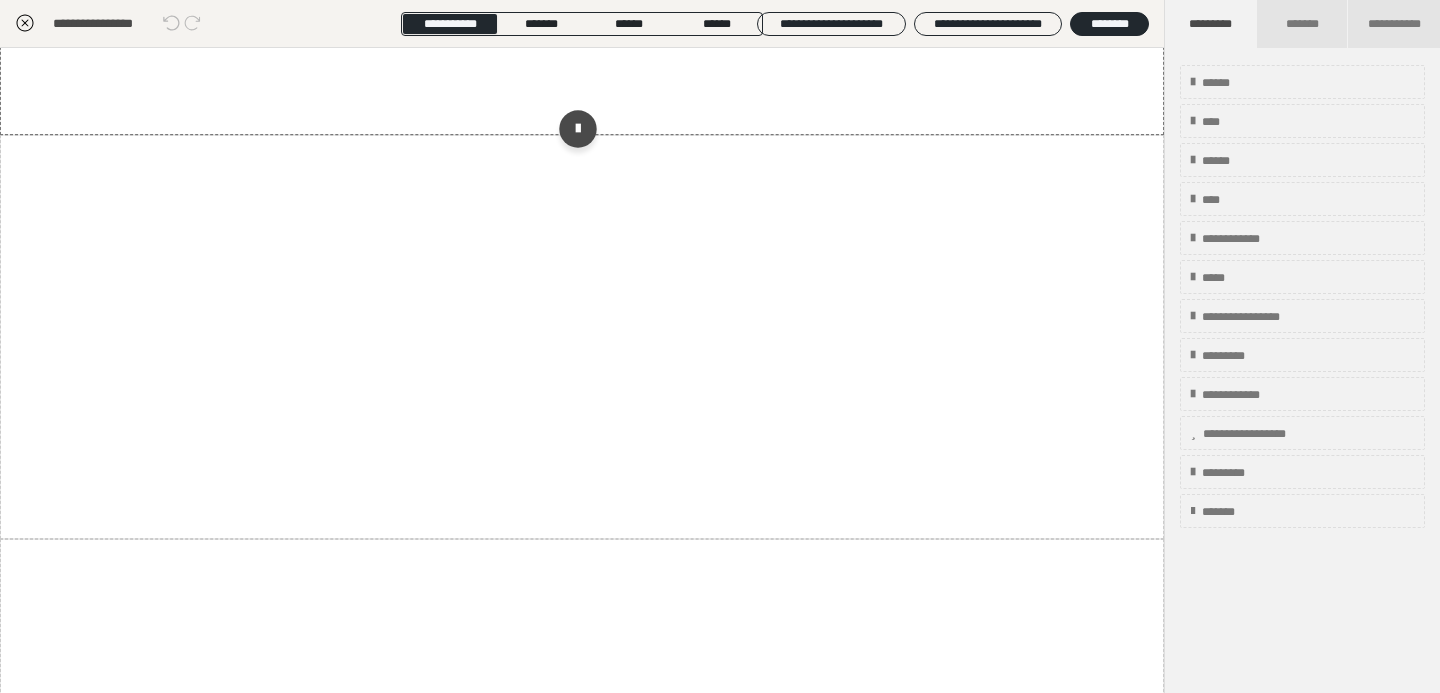 scroll, scrollTop: 0, scrollLeft: 0, axis: both 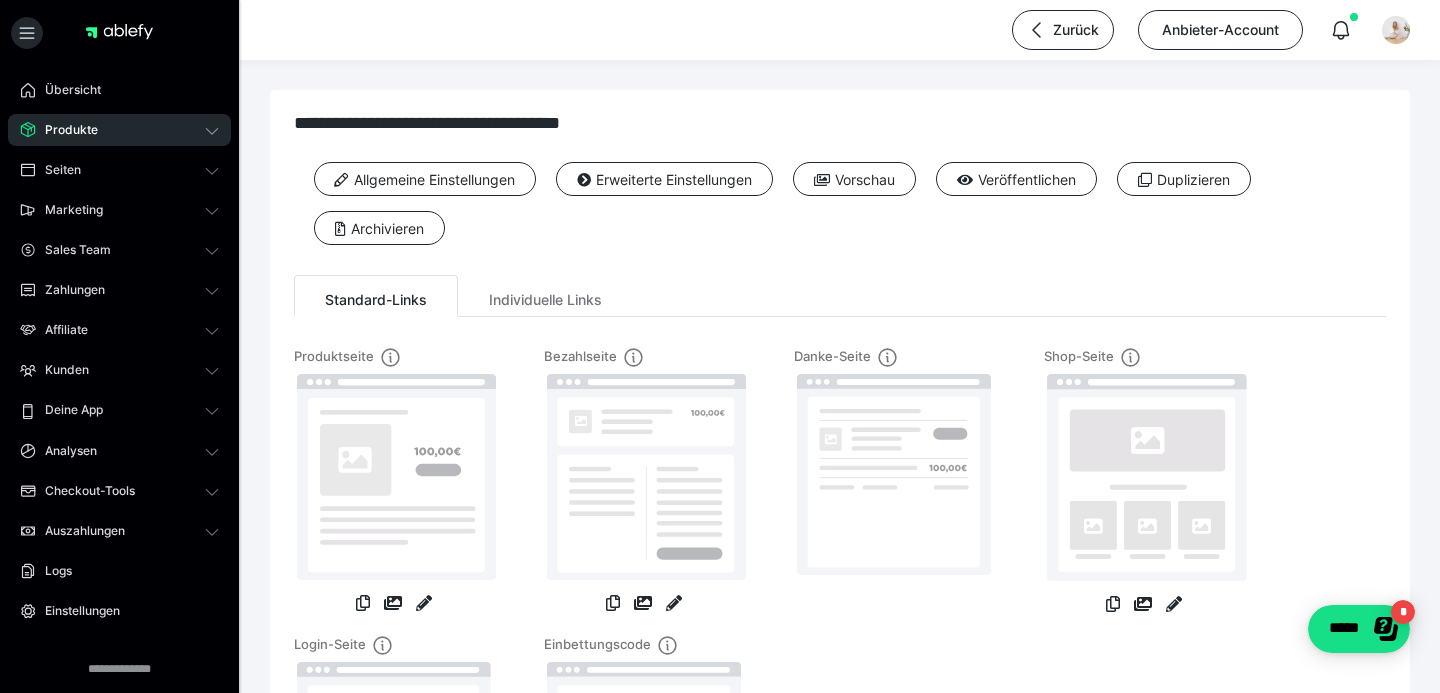 click on "Produkte" at bounding box center [64, 130] 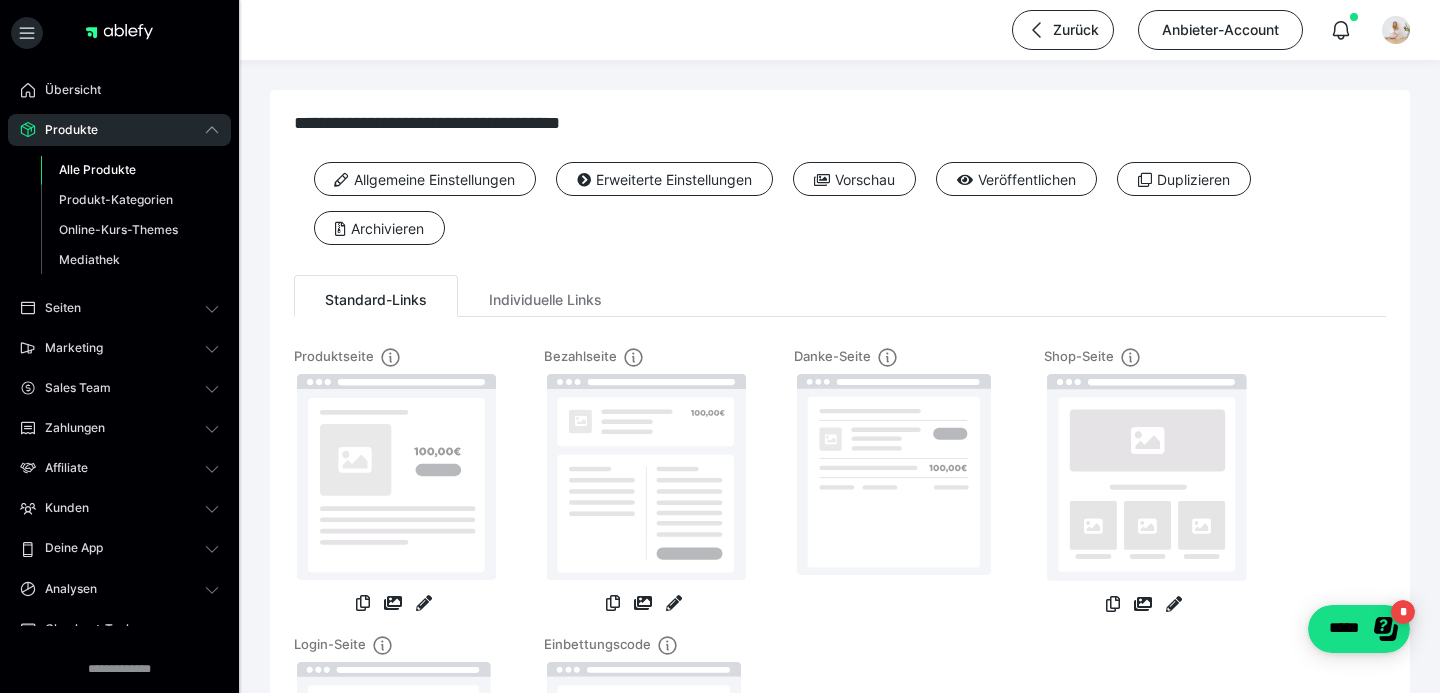 click on "Alle Produkte" at bounding box center (97, 169) 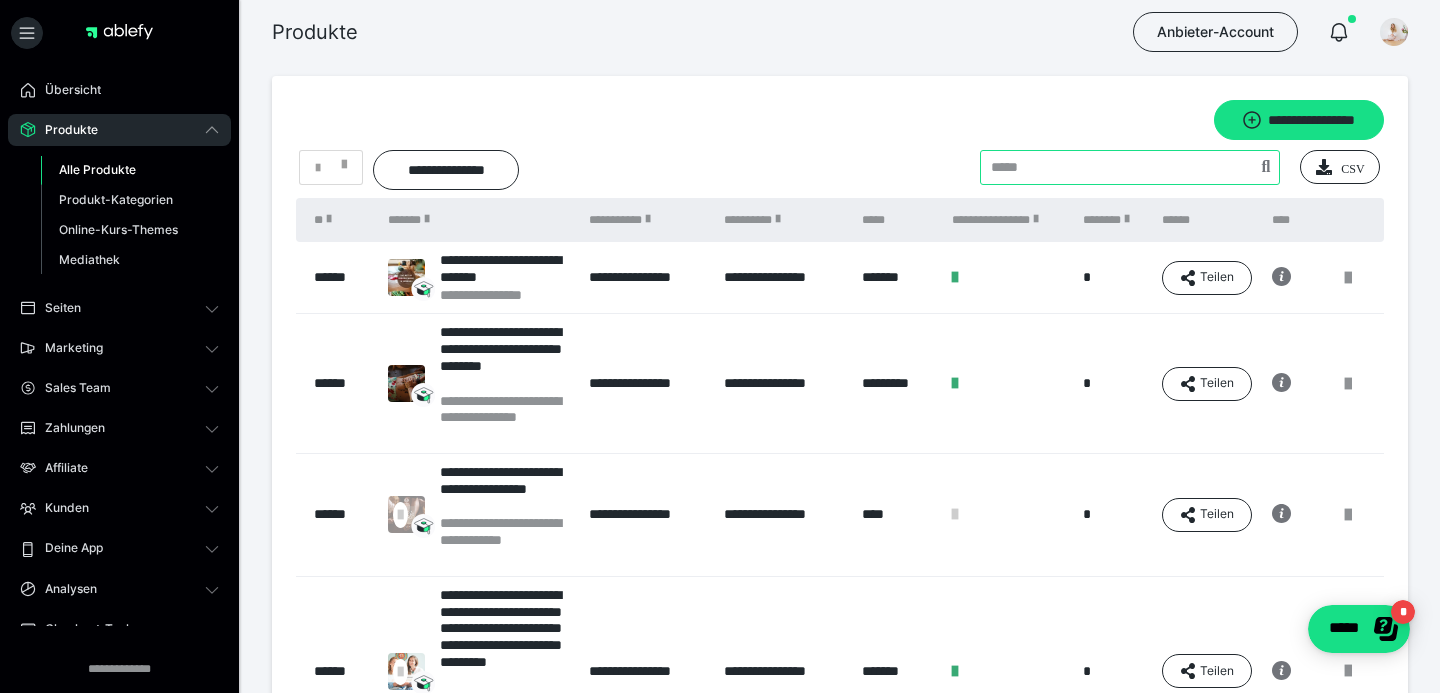 click at bounding box center (1130, 167) 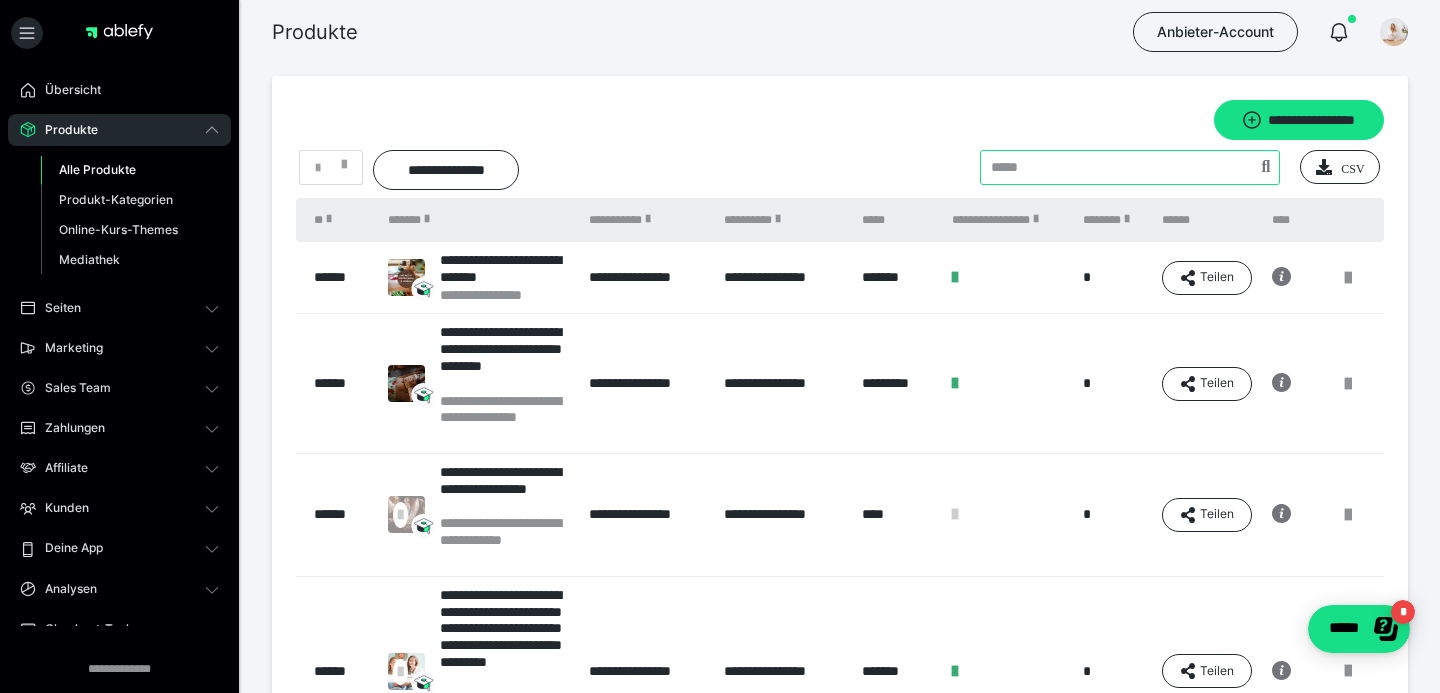 type on "********" 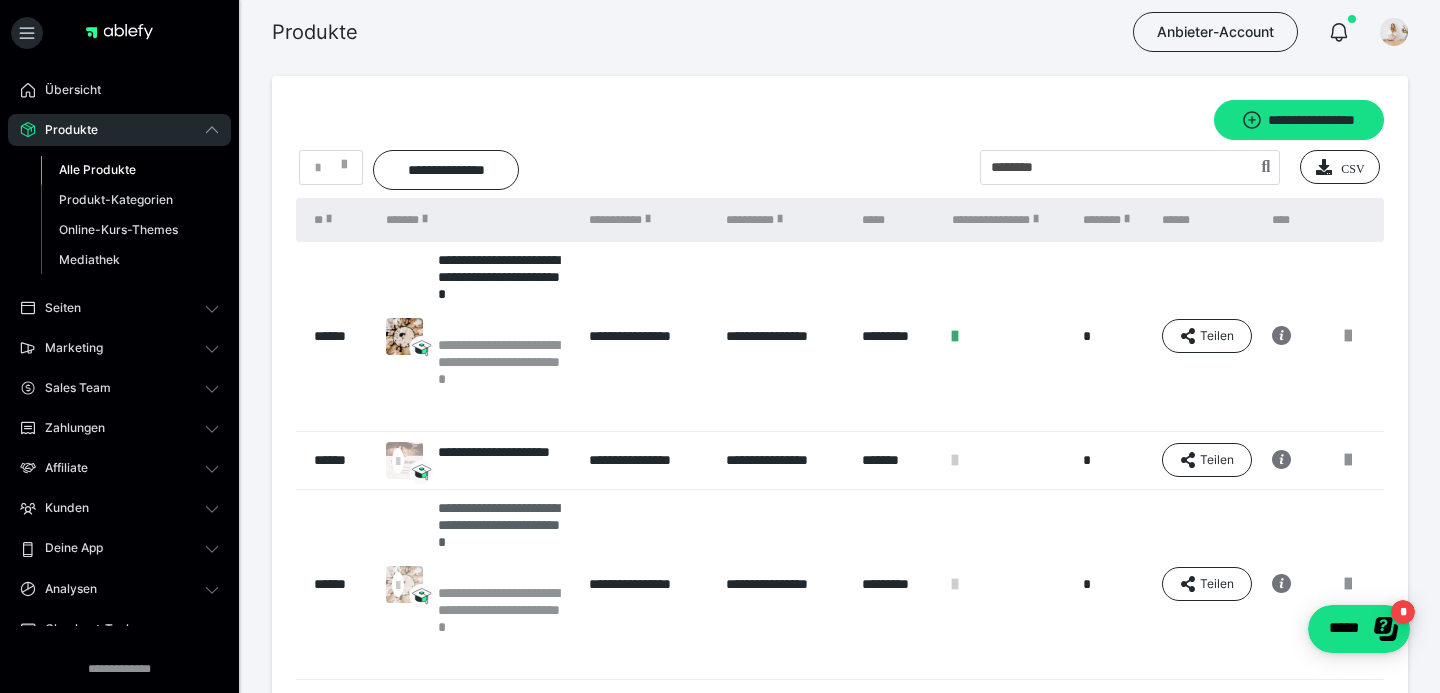 click on "**********" at bounding box center [503, 542] 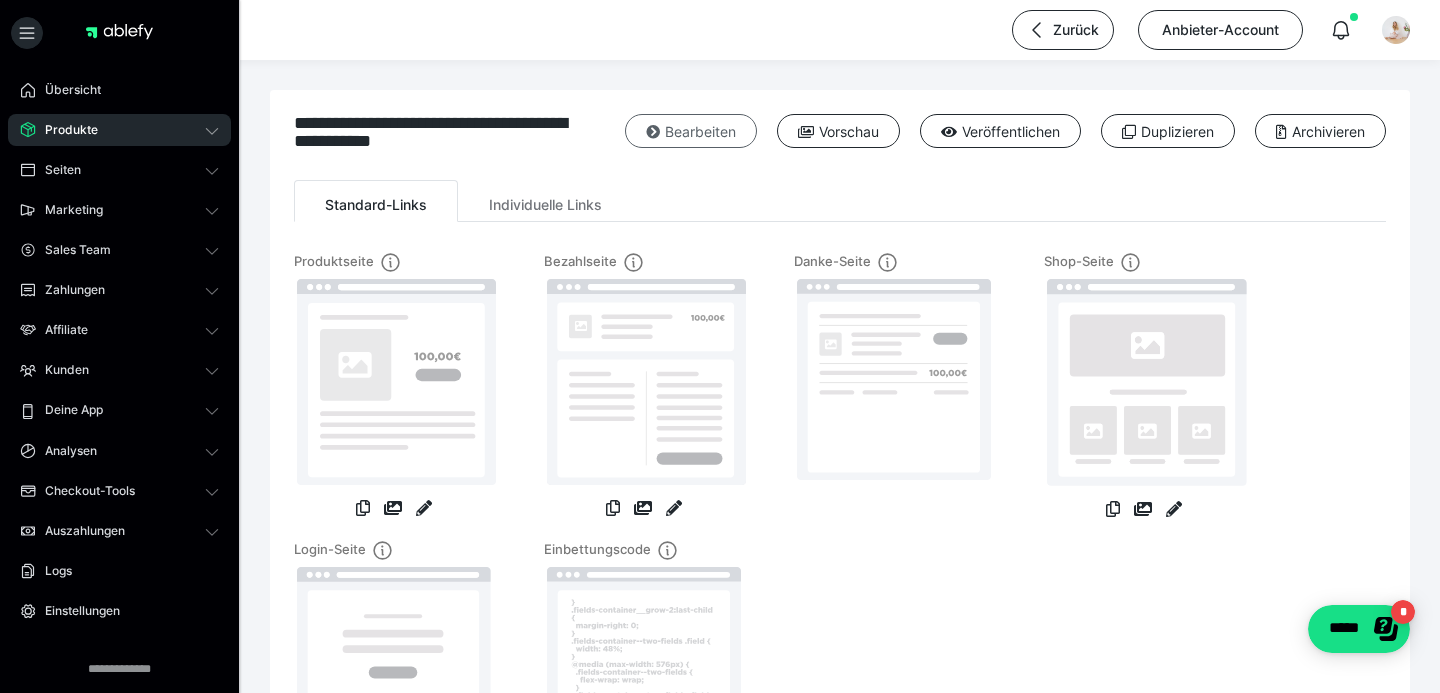 click on "Bearbeiten" at bounding box center (691, 131) 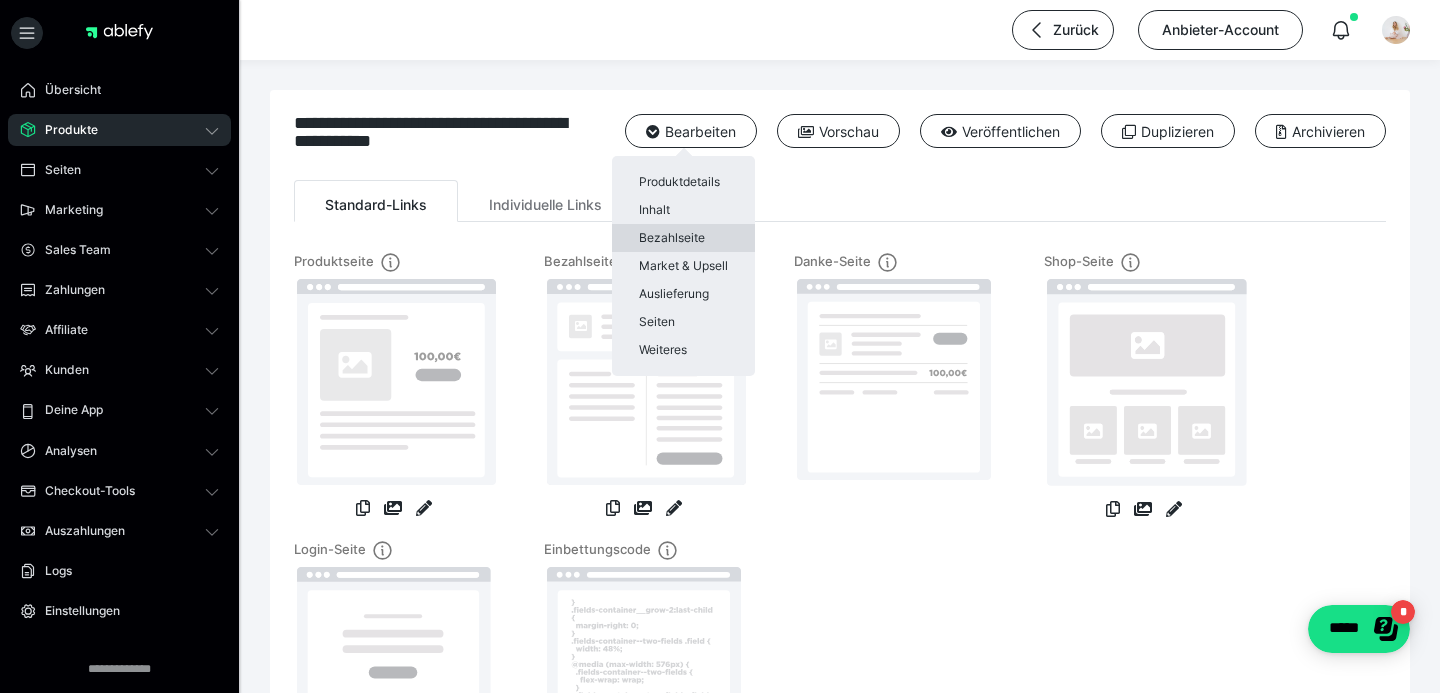click on "Bezahlseite" at bounding box center (683, 238) 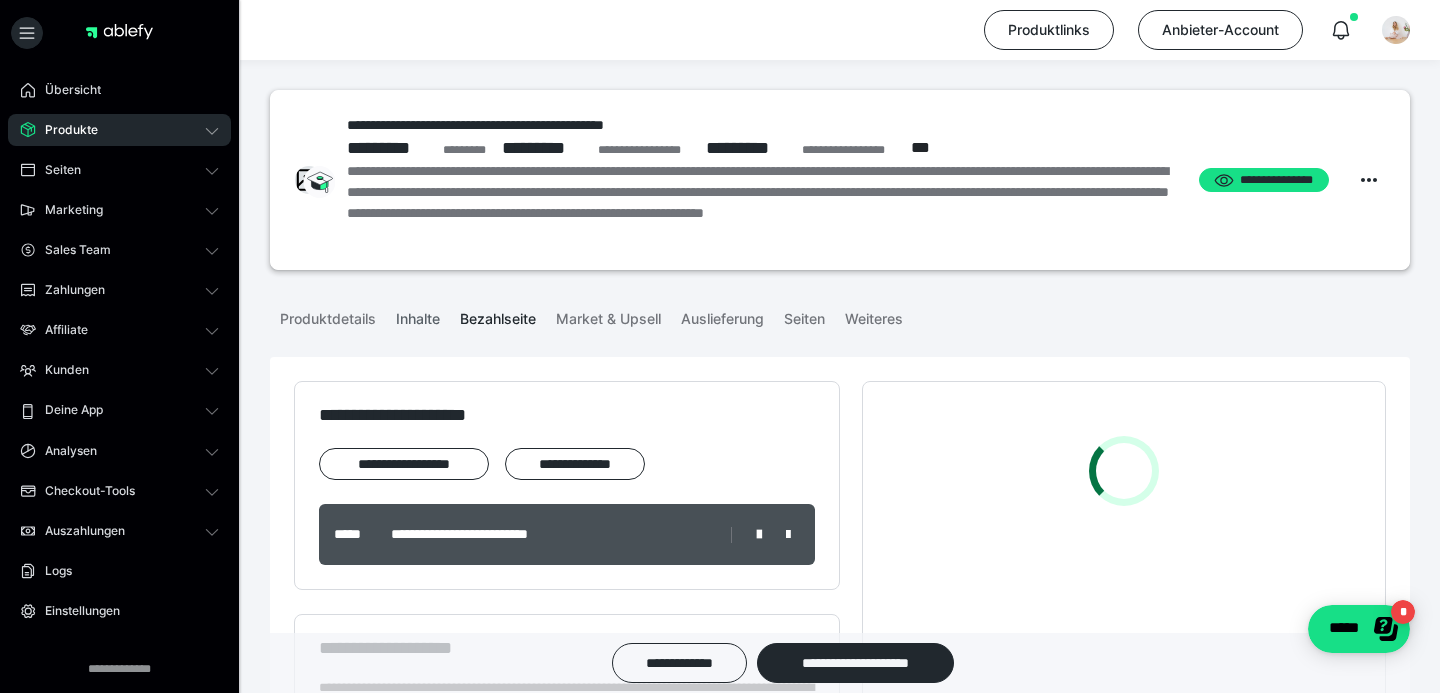 click on "Inhalte" at bounding box center (418, 315) 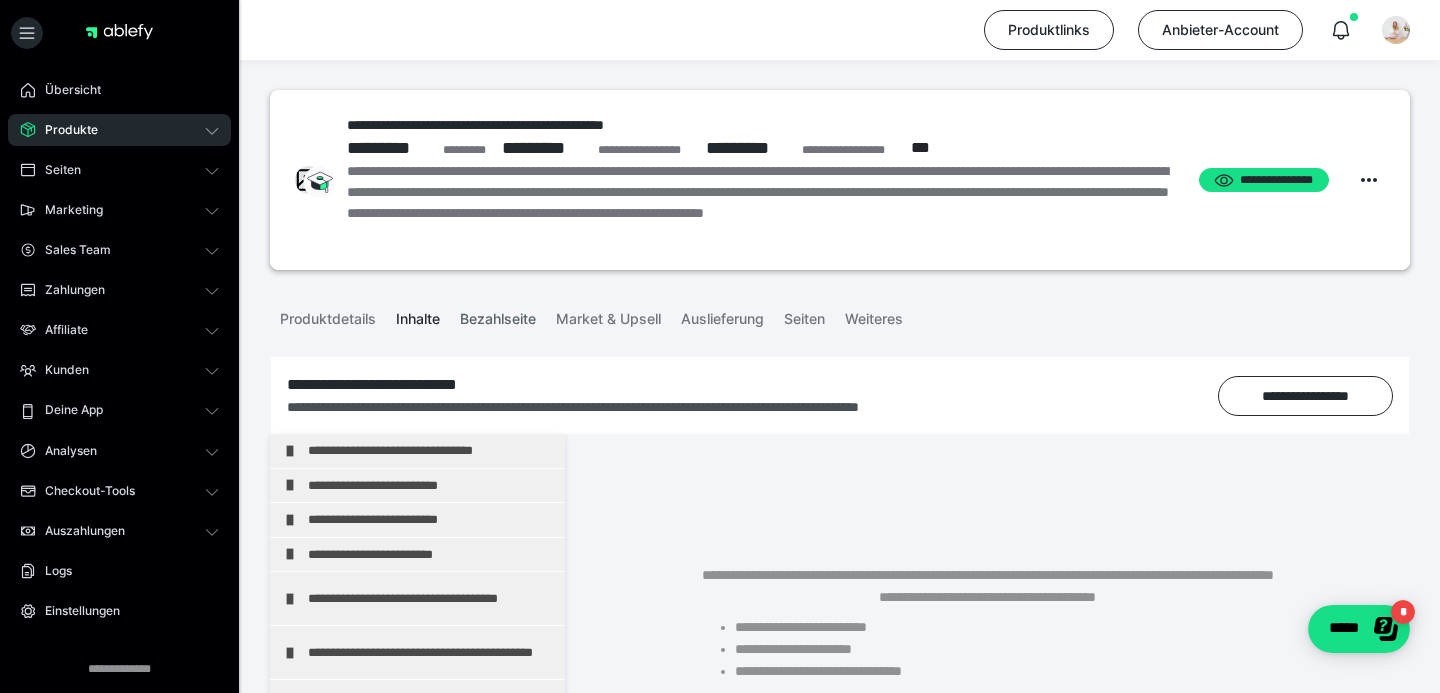 scroll, scrollTop: 374, scrollLeft: 0, axis: vertical 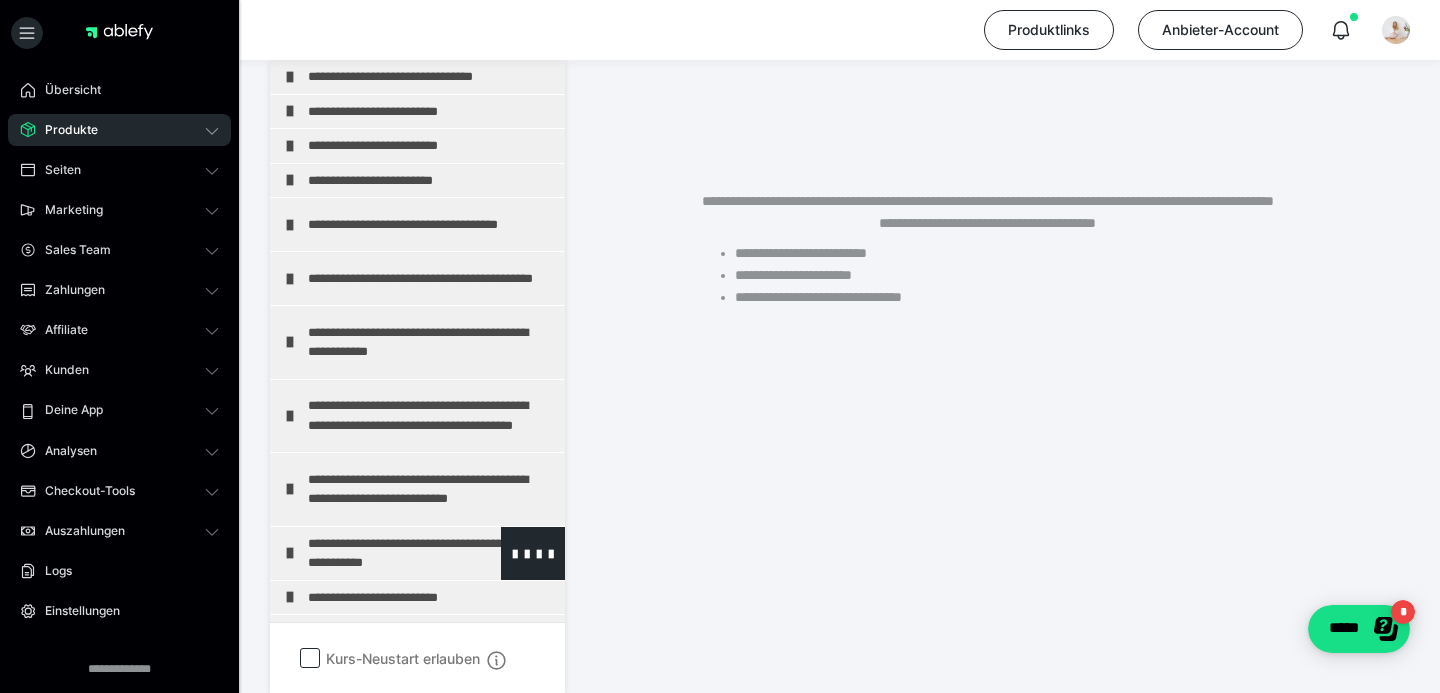 click on "**********" at bounding box center (431, 553) 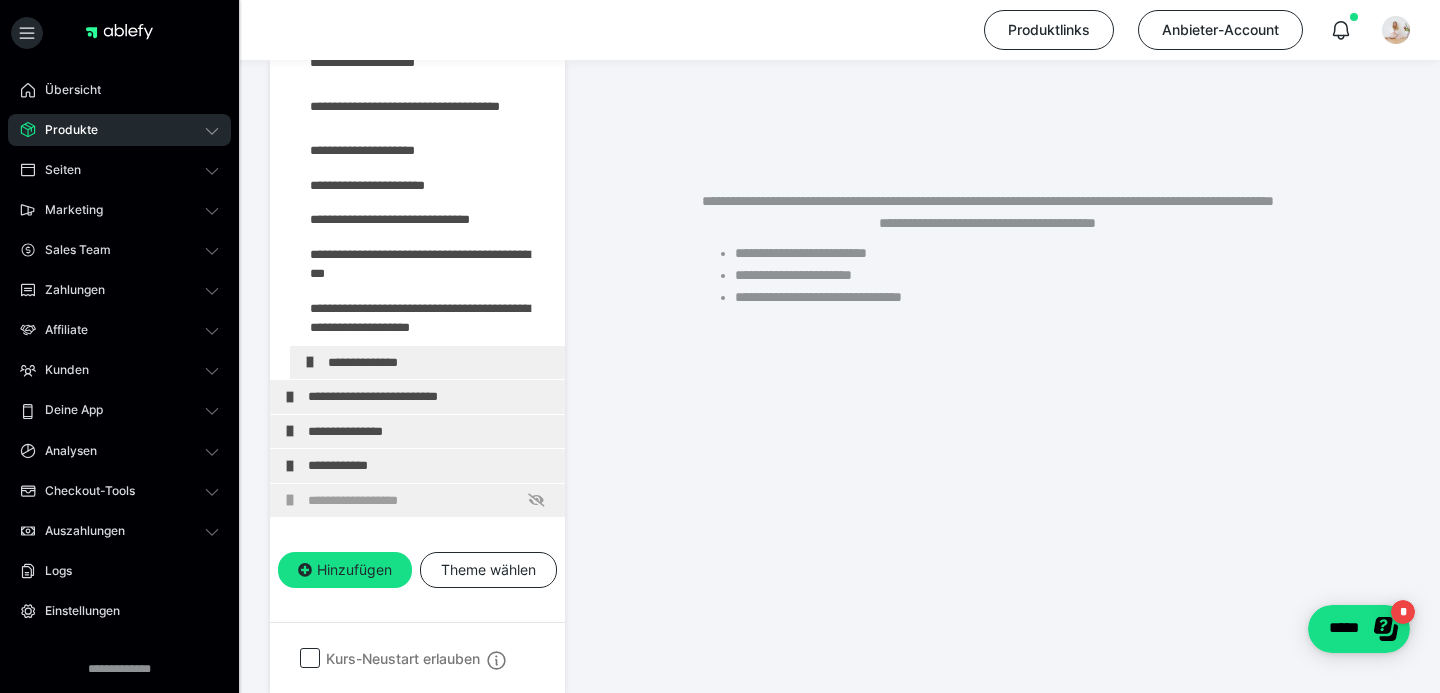 scroll, scrollTop: 624, scrollLeft: 0, axis: vertical 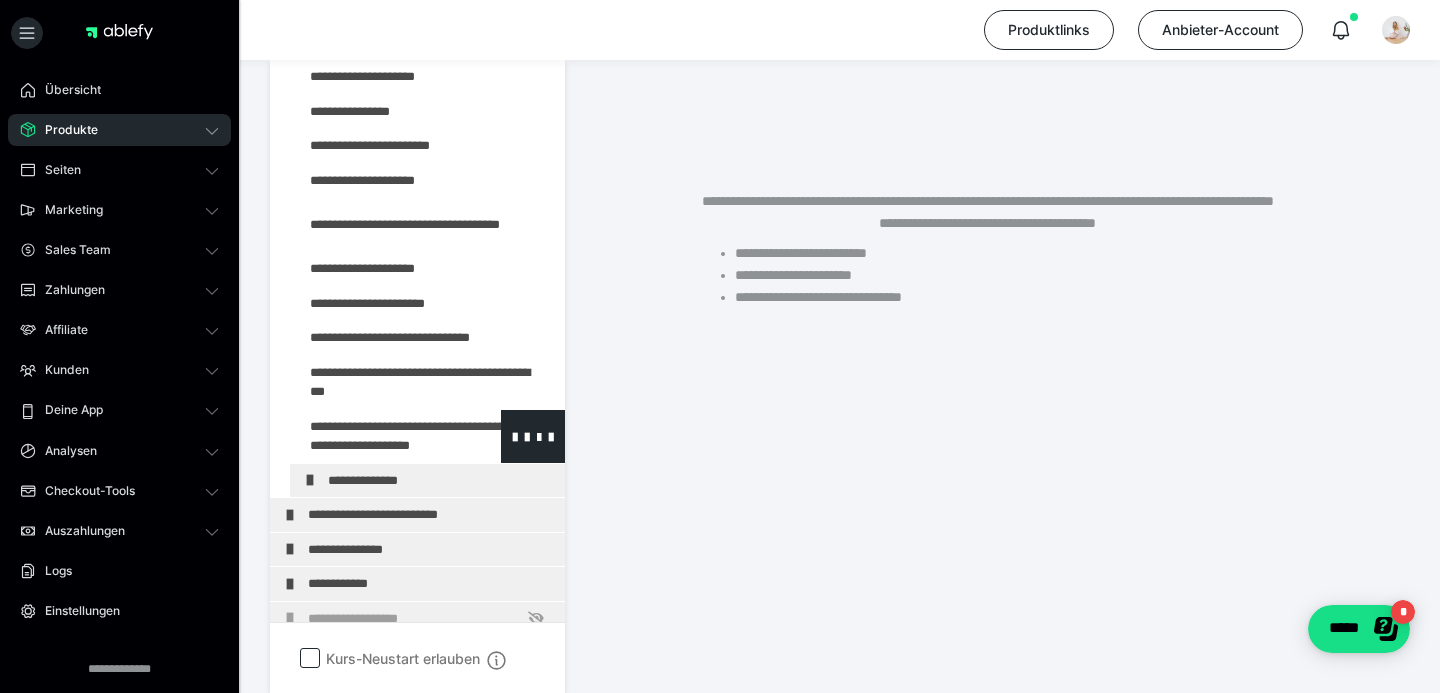 click at bounding box center [375, 436] 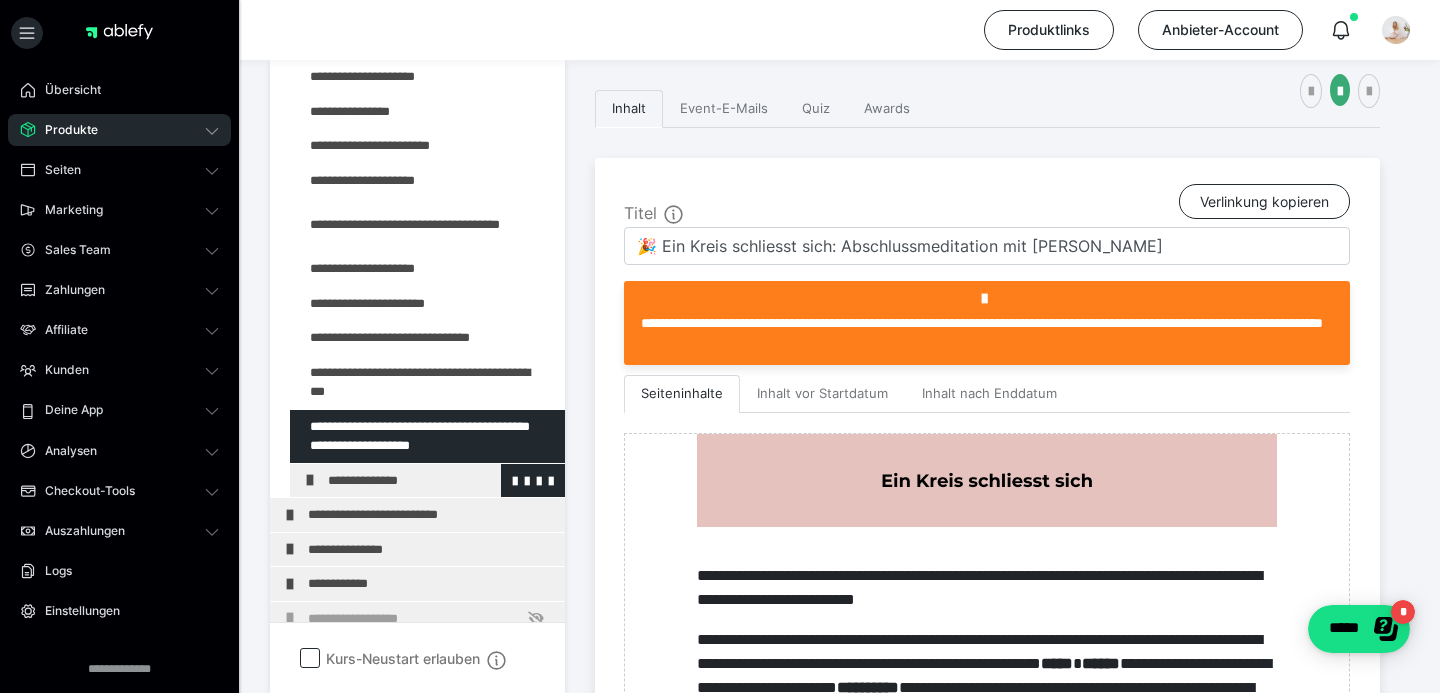 click on "**********" at bounding box center (441, 481) 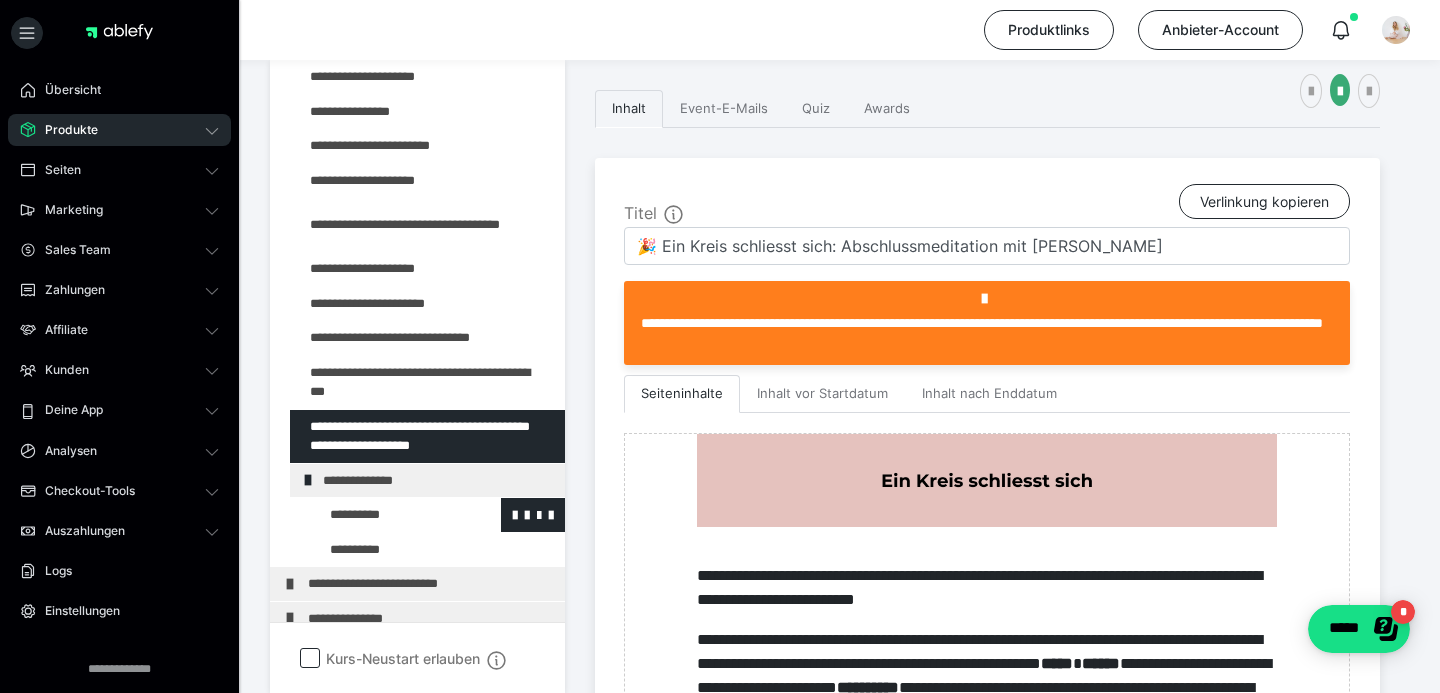 click at bounding box center [385, 515] 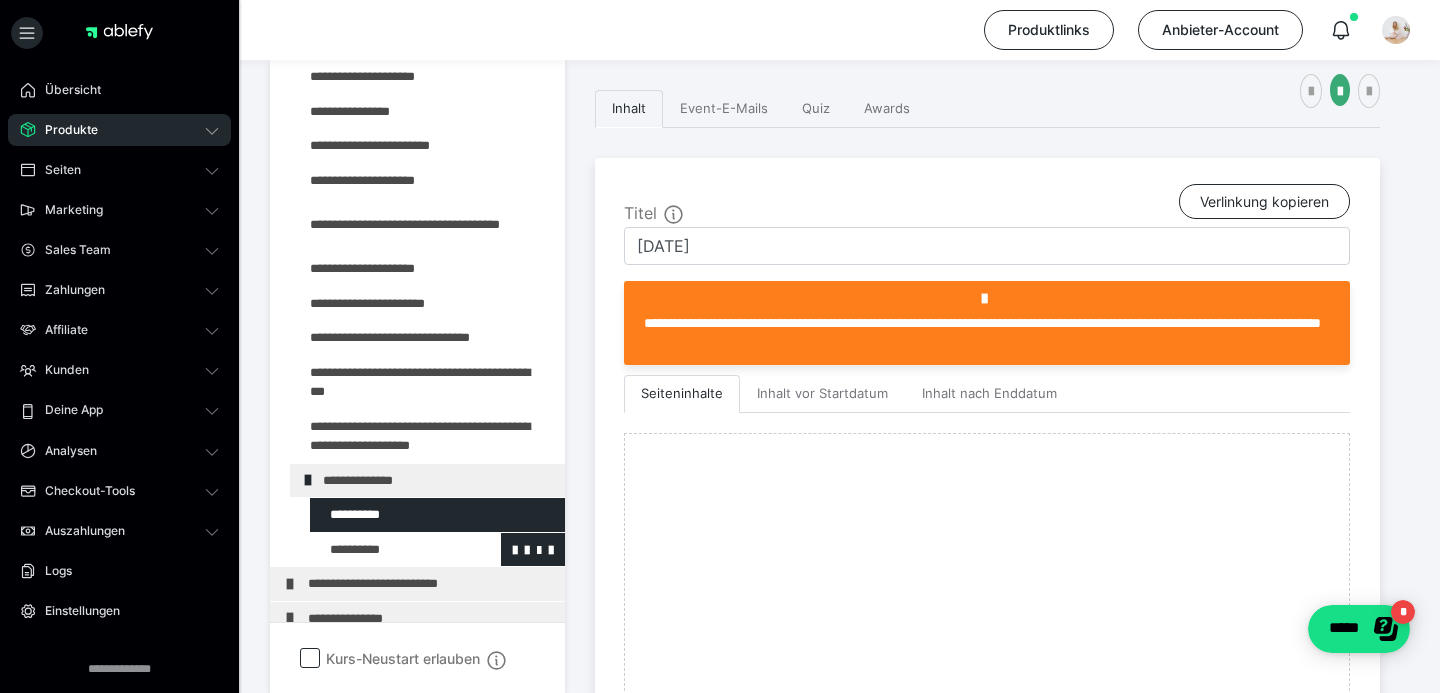 click at bounding box center [385, 550] 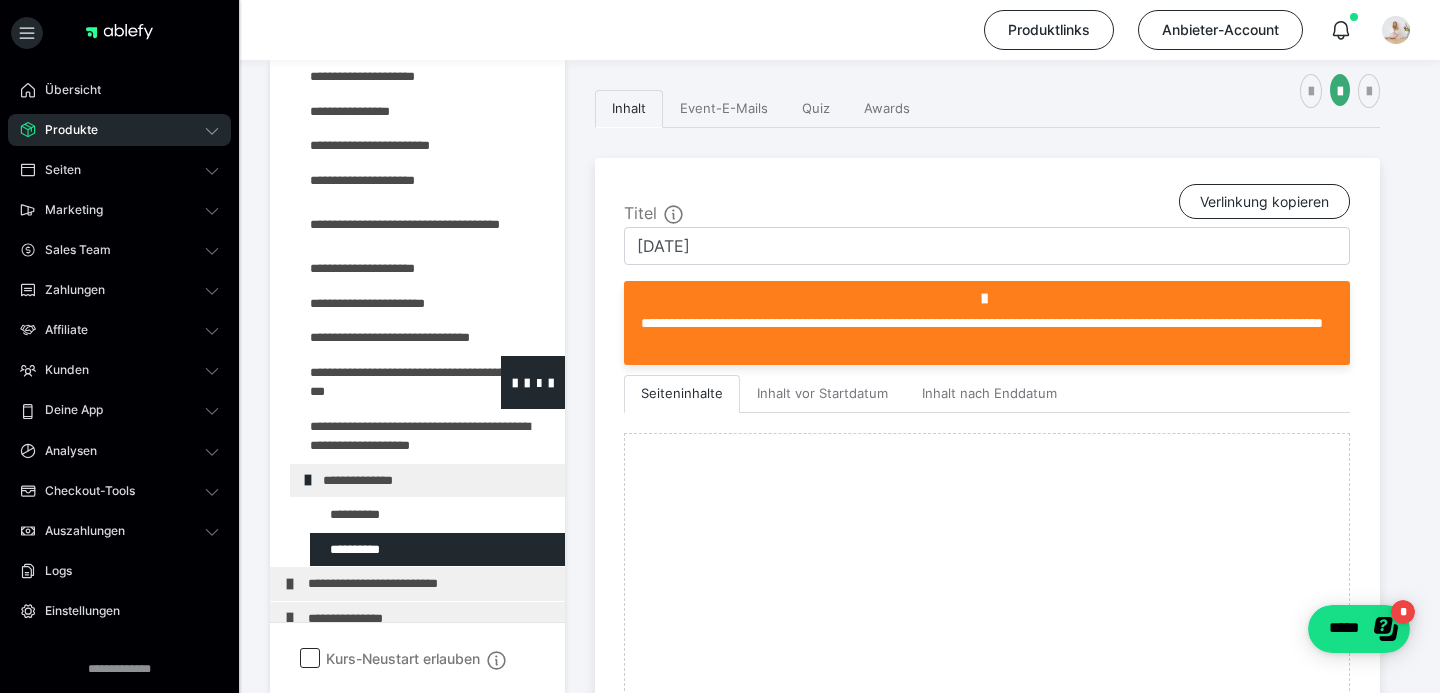 click at bounding box center [375, 382] 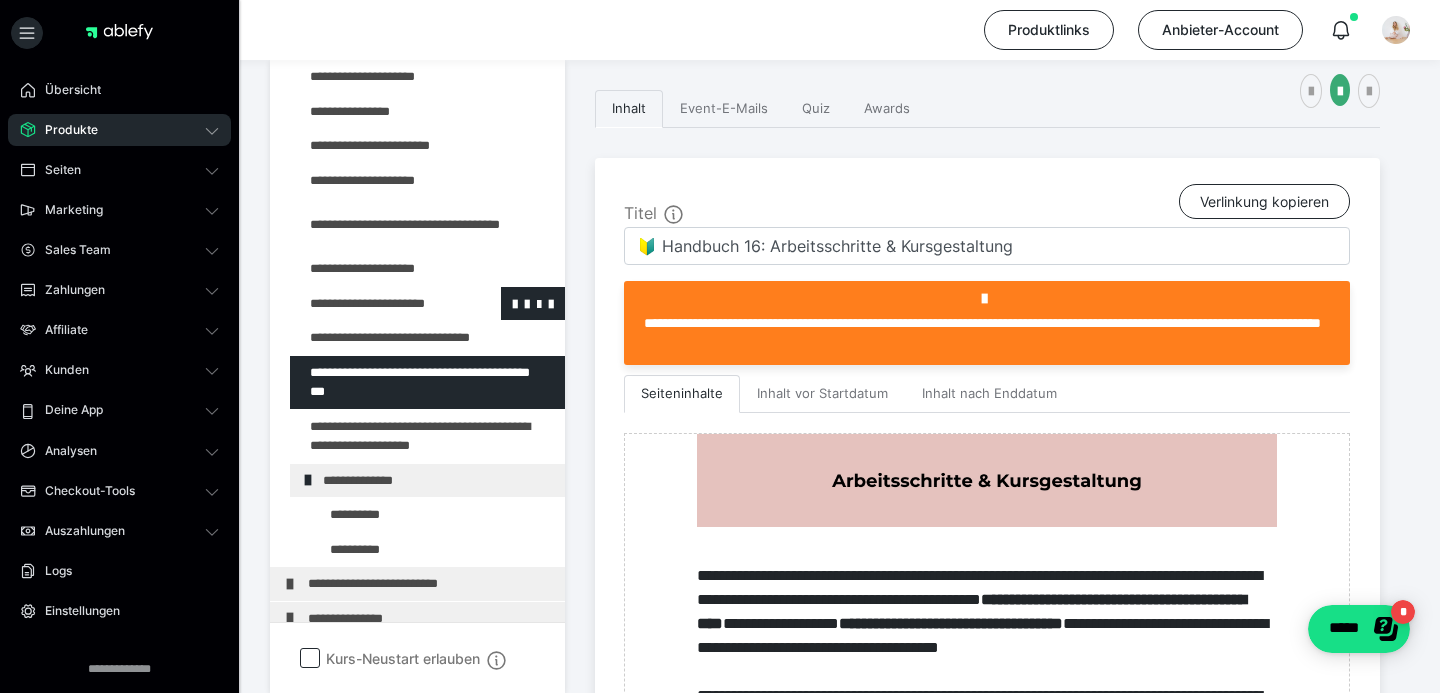 click at bounding box center [375, 304] 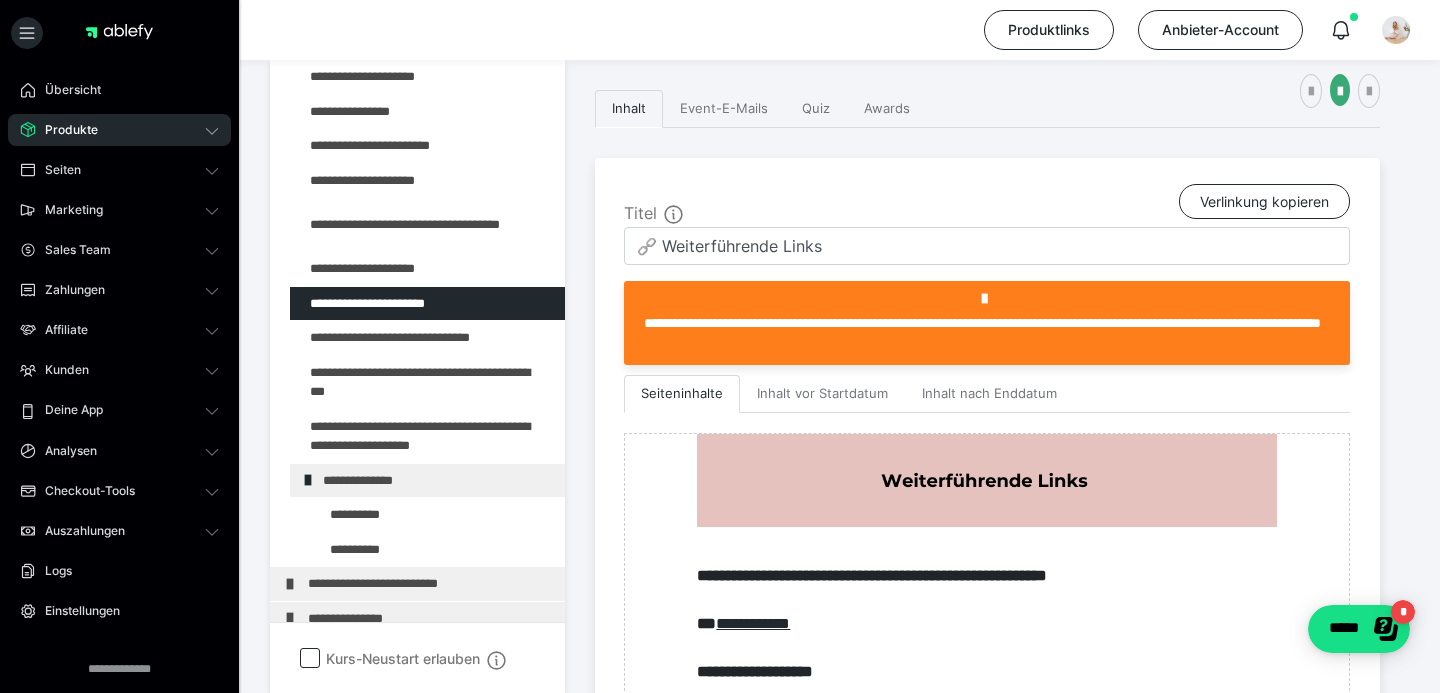 scroll, scrollTop: 811, scrollLeft: 0, axis: vertical 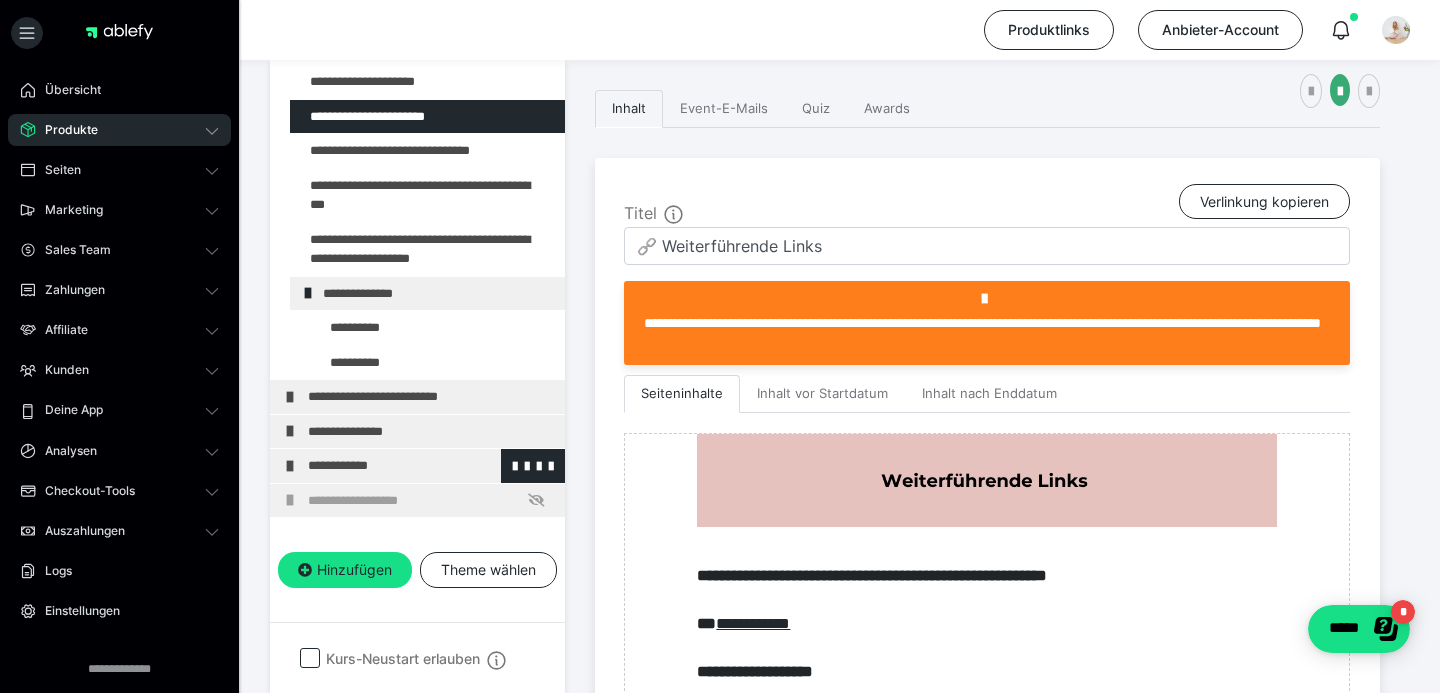 click on "**********" at bounding box center (431, 466) 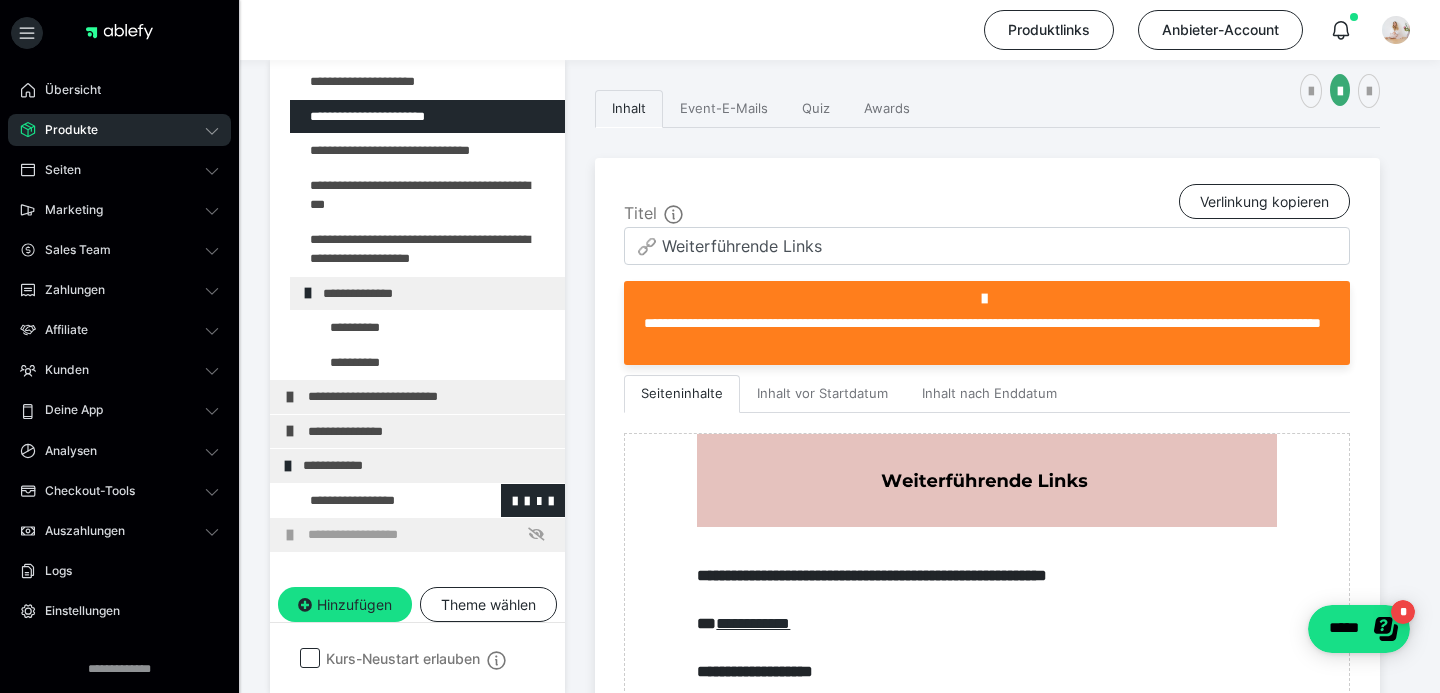 click at bounding box center [375, 501] 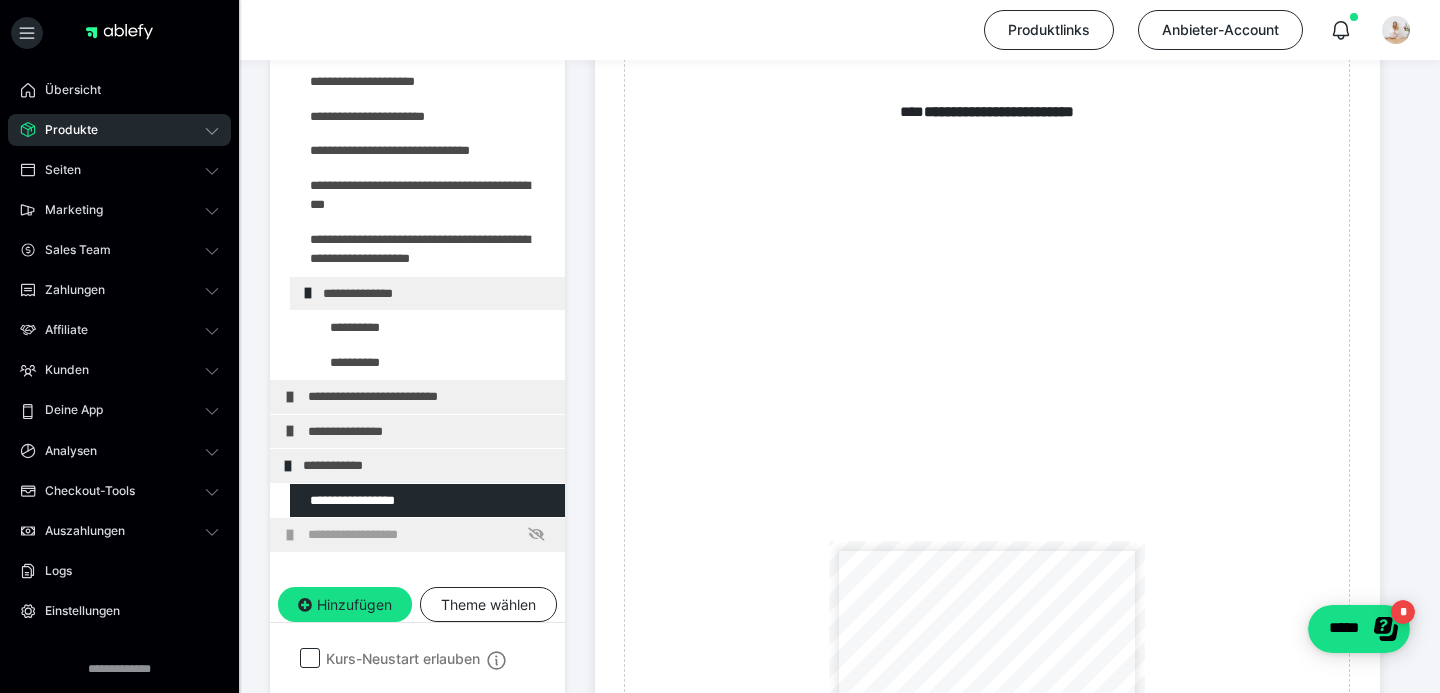 scroll, scrollTop: 1445, scrollLeft: 0, axis: vertical 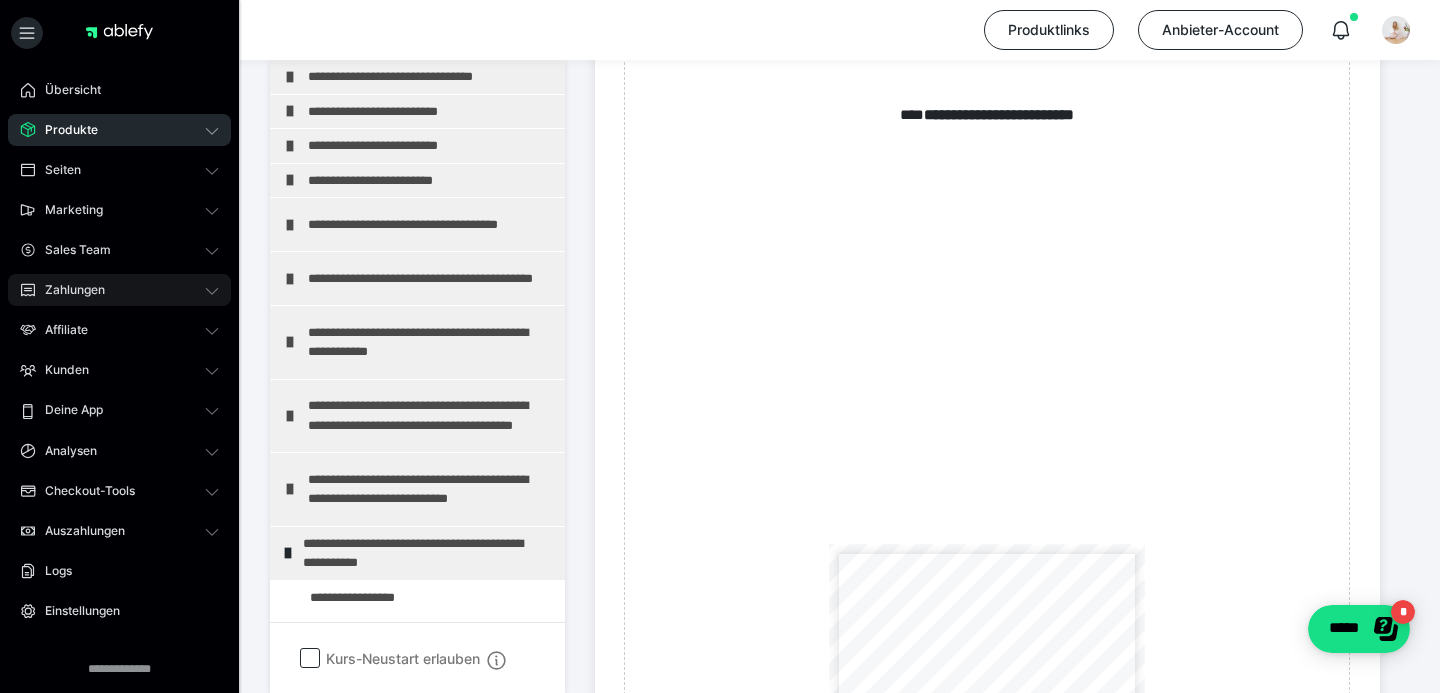 click on "Zahlungen" at bounding box center (68, 290) 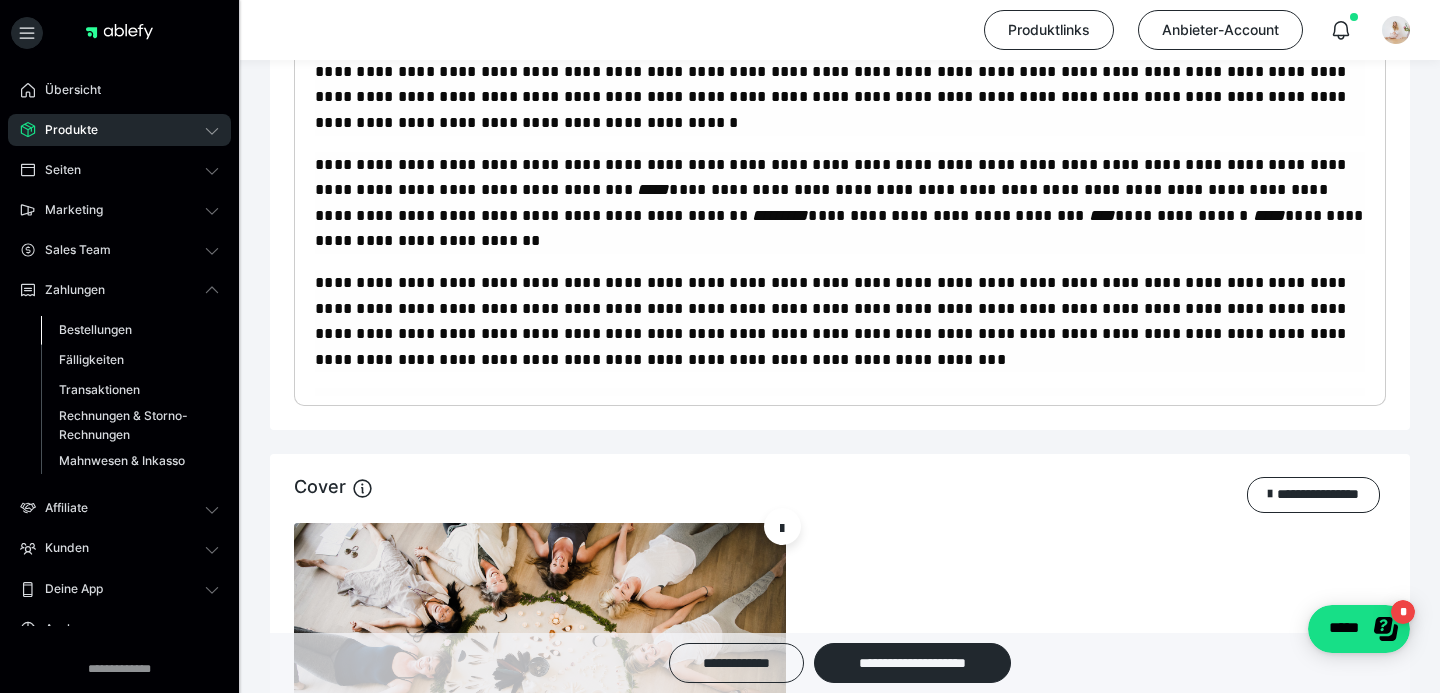 click on "Bestellungen" at bounding box center (95, 329) 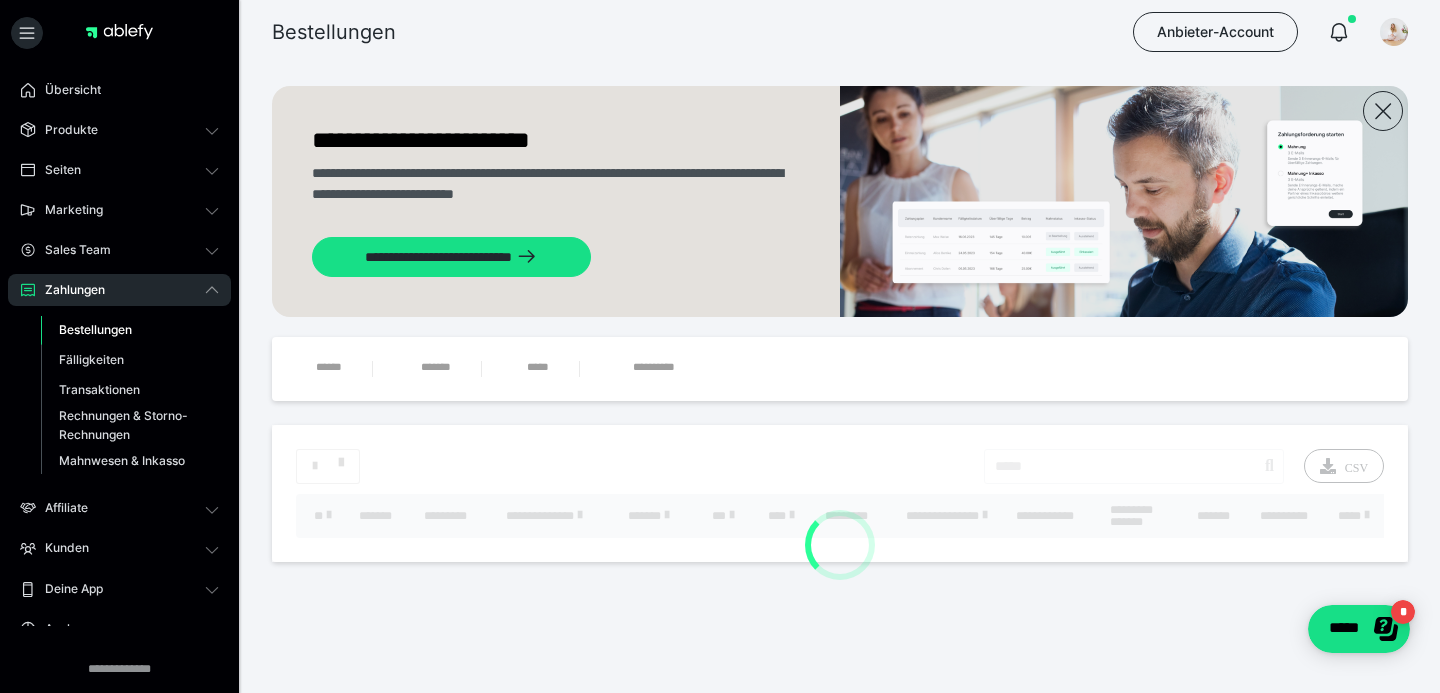 scroll, scrollTop: 0, scrollLeft: 0, axis: both 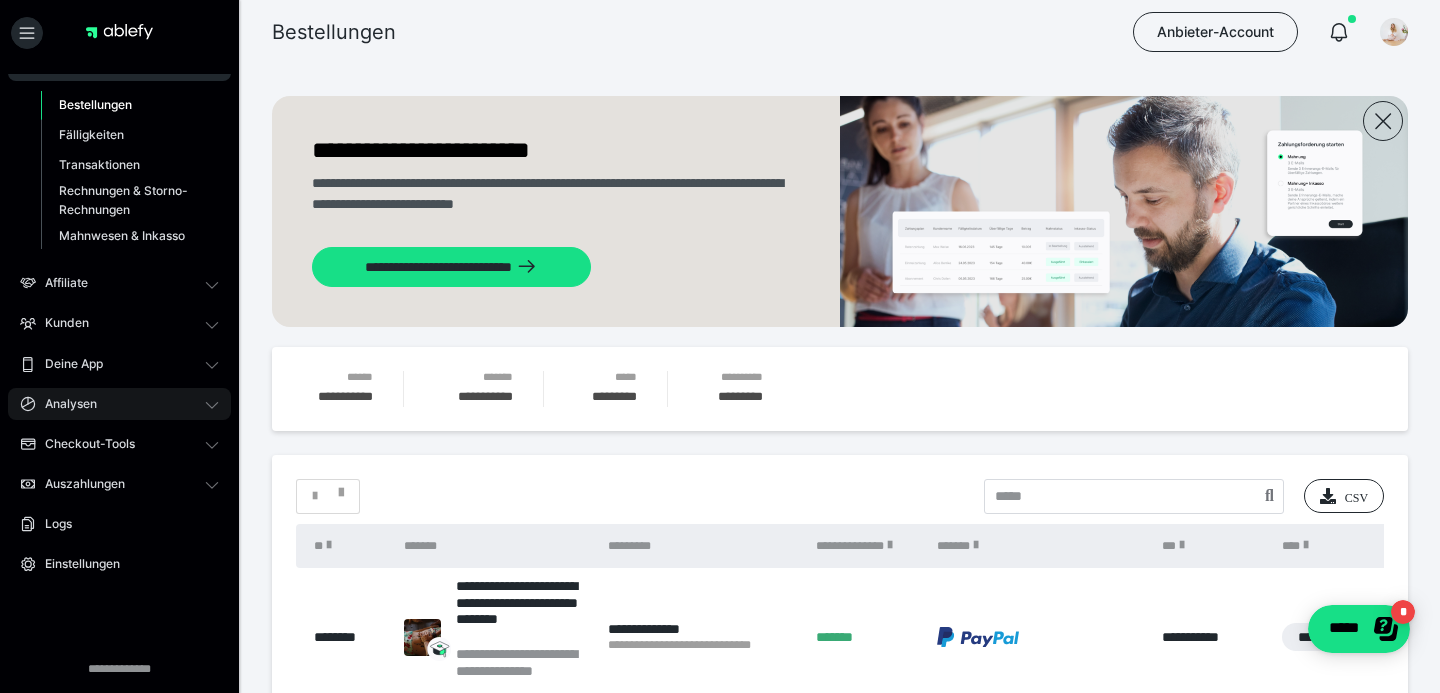 click on "Analysen" at bounding box center [64, 404] 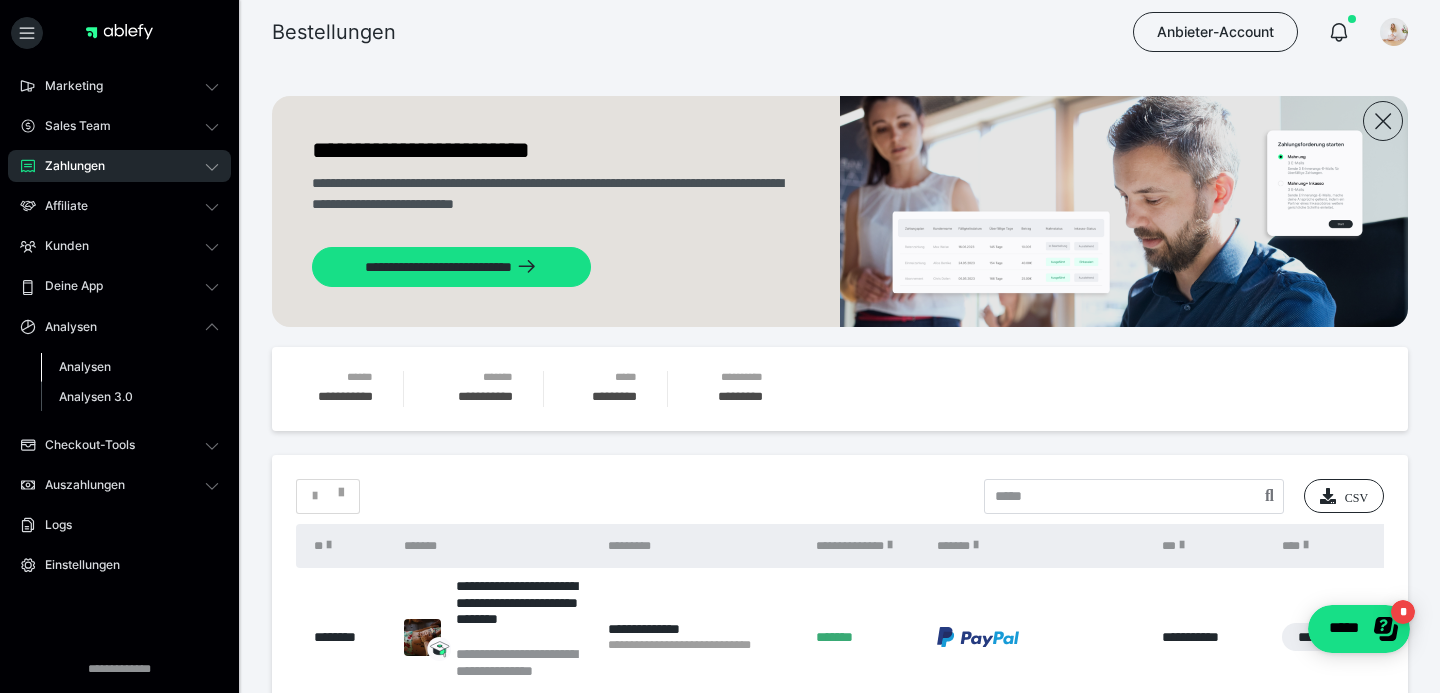click on "Analysen" at bounding box center (85, 366) 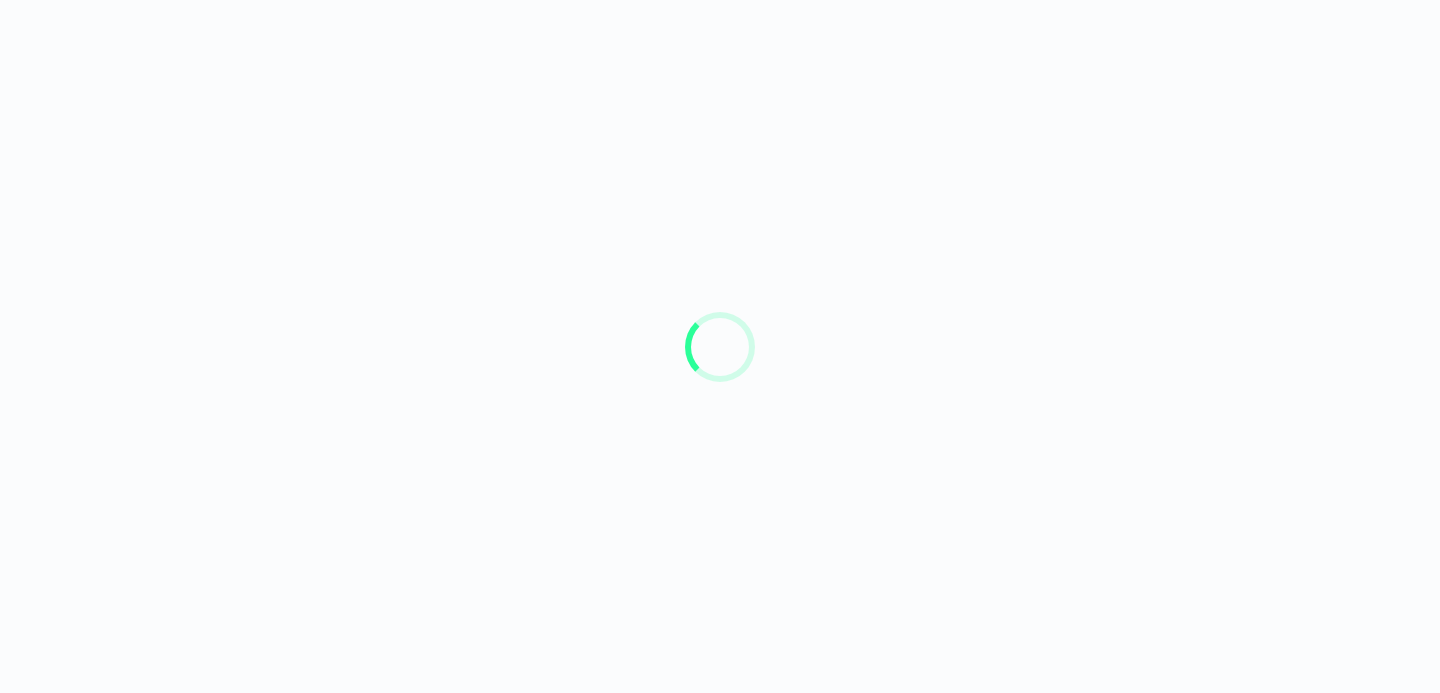 scroll, scrollTop: 0, scrollLeft: 0, axis: both 